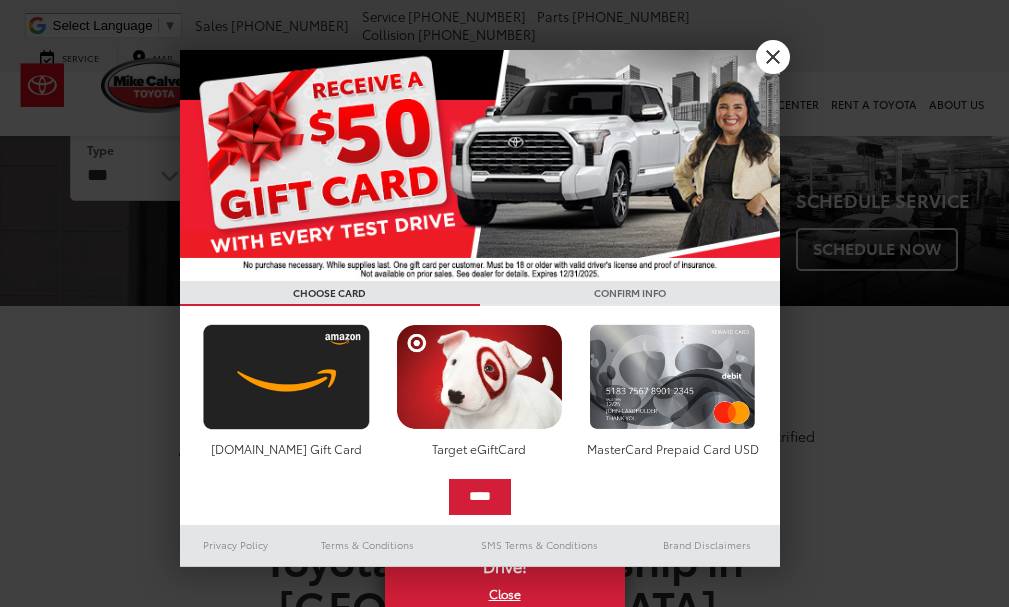 scroll, scrollTop: 367, scrollLeft: 0, axis: vertical 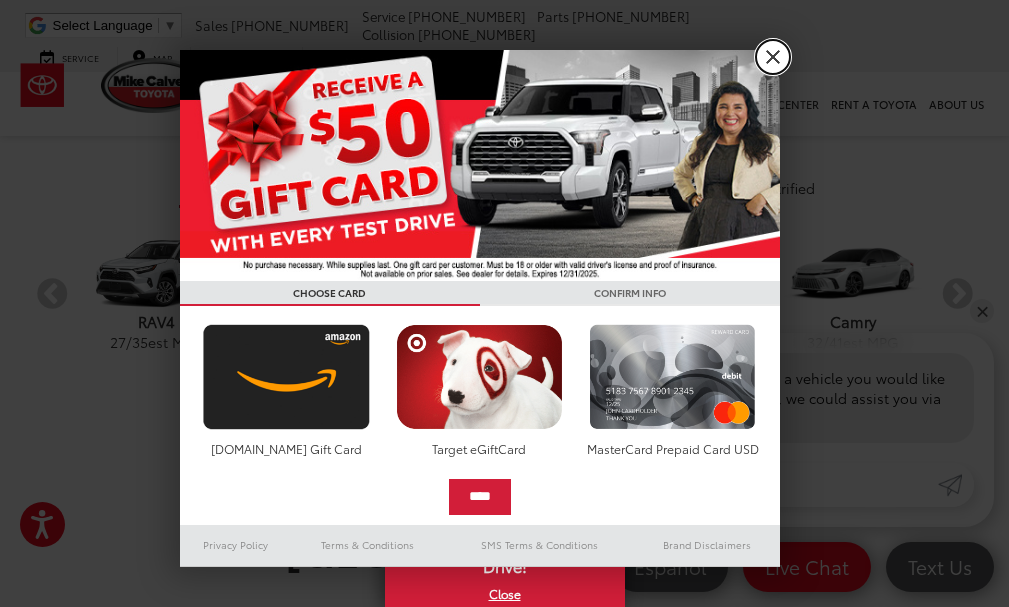 drag, startPoint x: 768, startPoint y: 70, endPoint x: 778, endPoint y: 71, distance: 10.049875 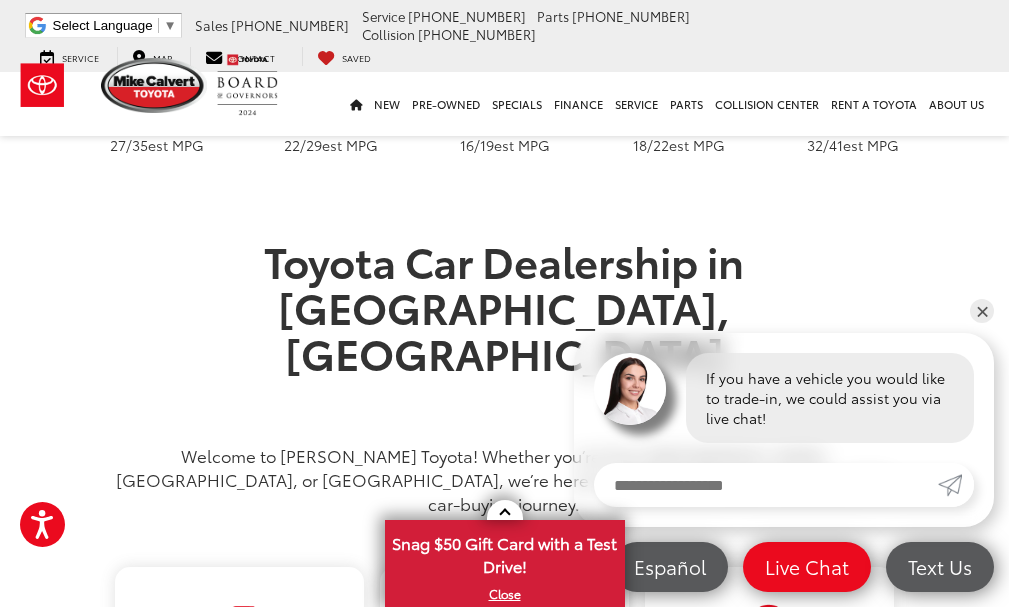 scroll, scrollTop: 700, scrollLeft: 0, axis: vertical 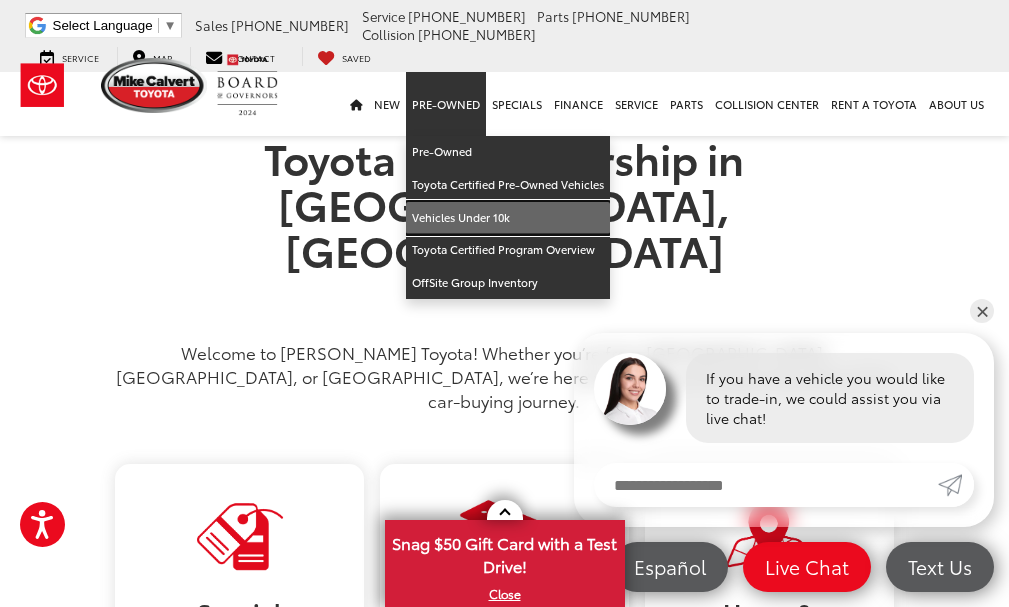 click on "Vehicles Under 10k" at bounding box center (508, 218) 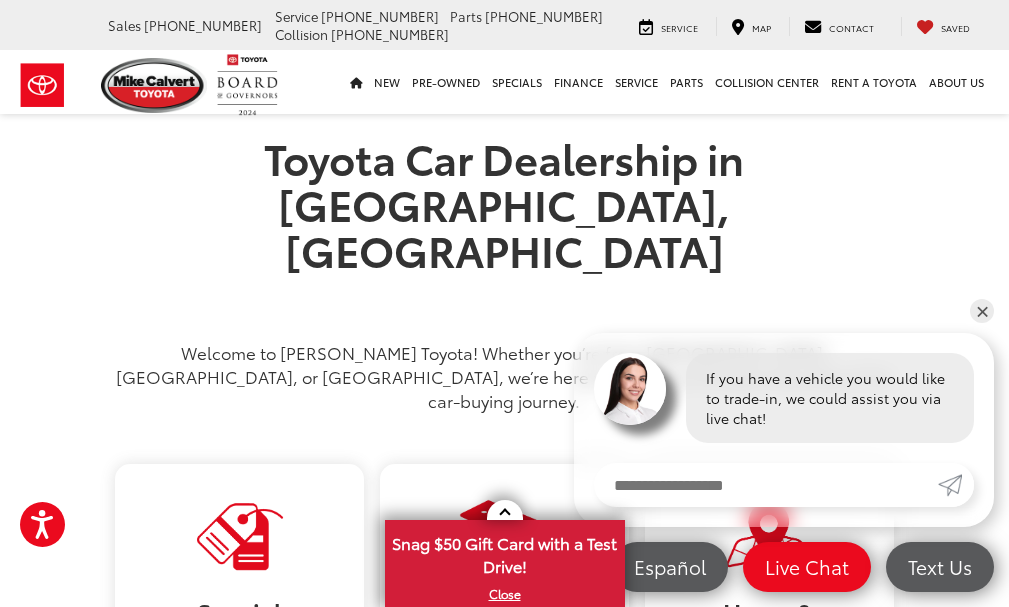 scroll, scrollTop: 695, scrollLeft: 0, axis: vertical 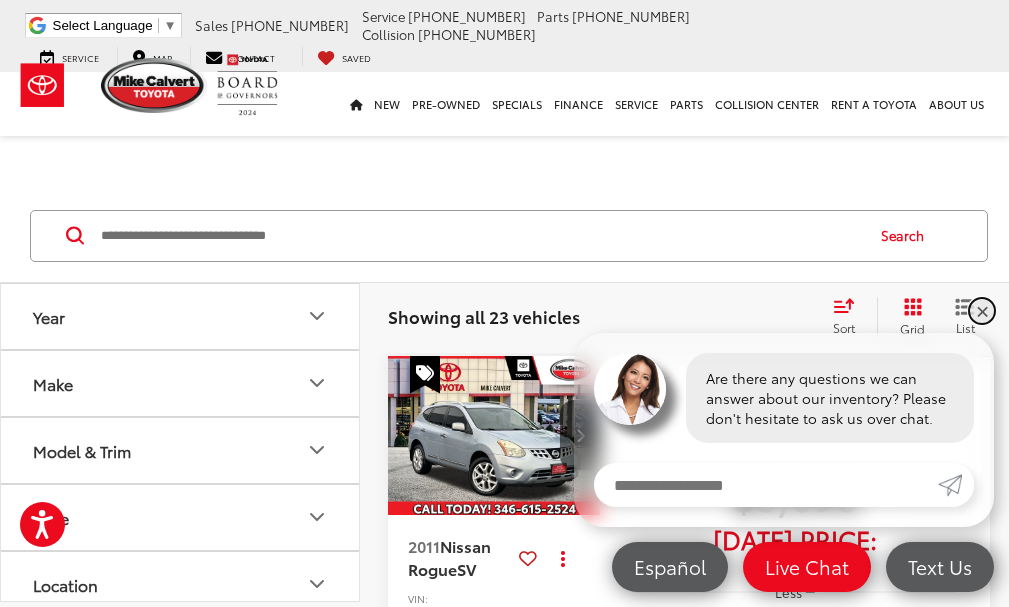 click on "✕" at bounding box center (982, 311) 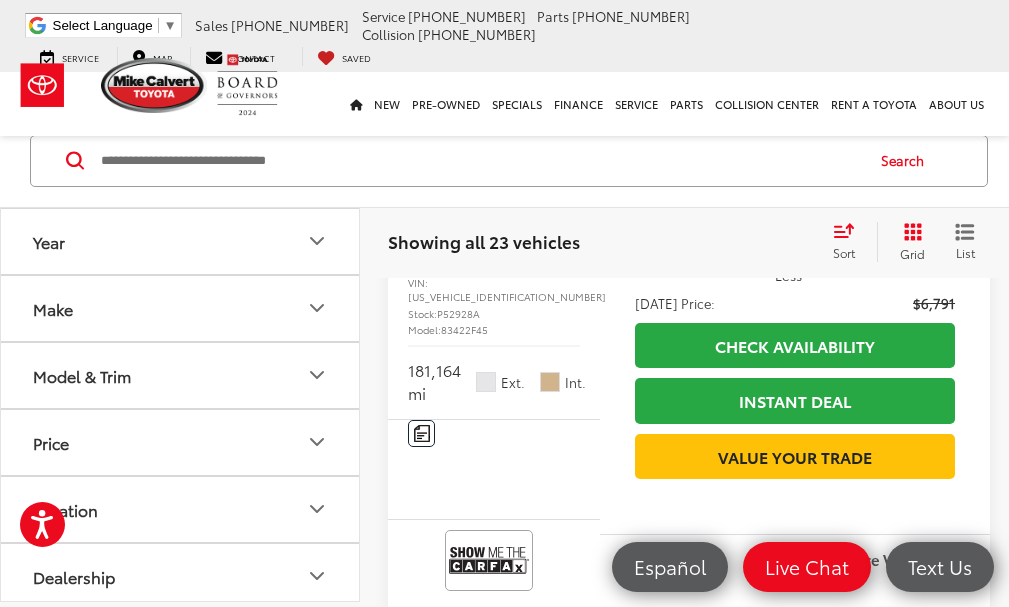 scroll, scrollTop: 2800, scrollLeft: 0, axis: vertical 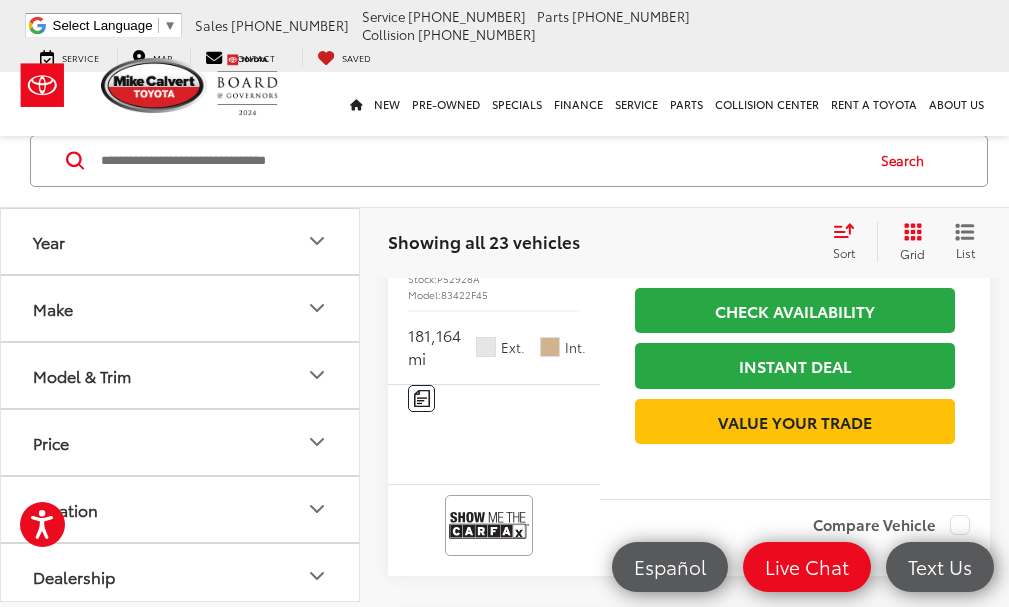 click at bounding box center (494, 84) 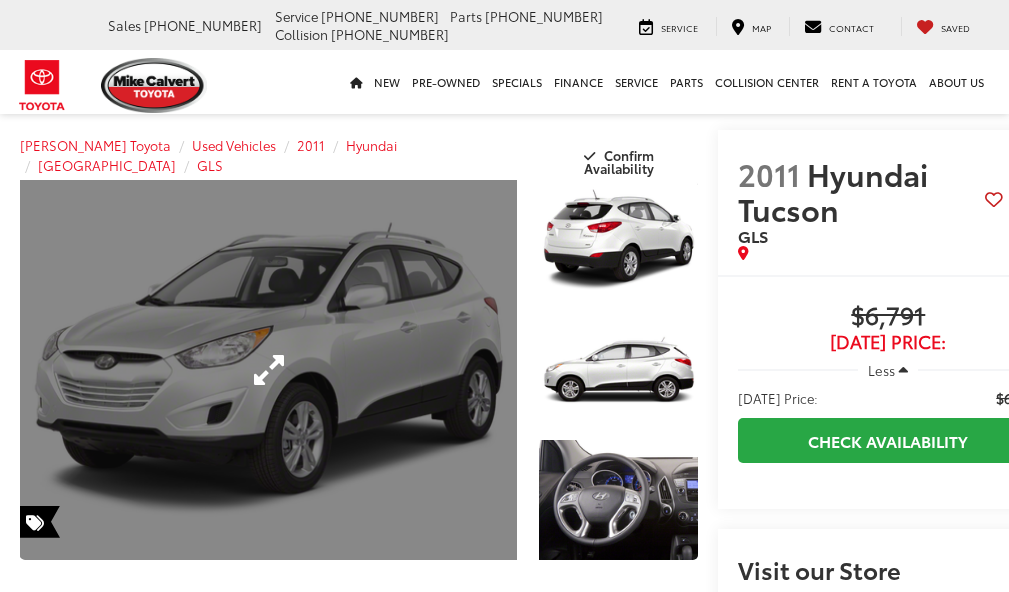scroll, scrollTop: 0, scrollLeft: 0, axis: both 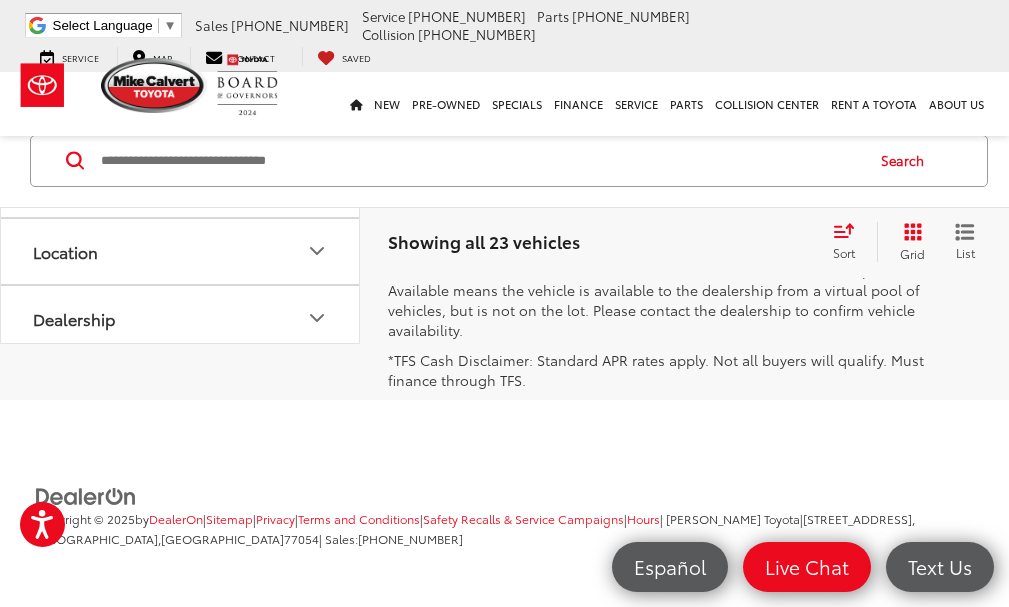 click on "2" at bounding box center (722, 1) 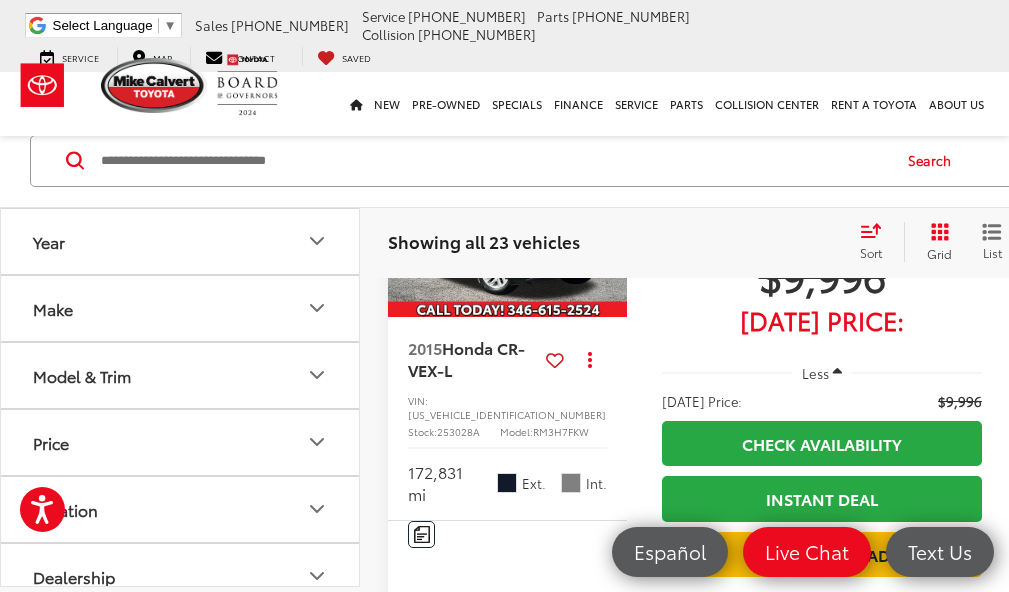 scroll, scrollTop: 6376, scrollLeft: 0, axis: vertical 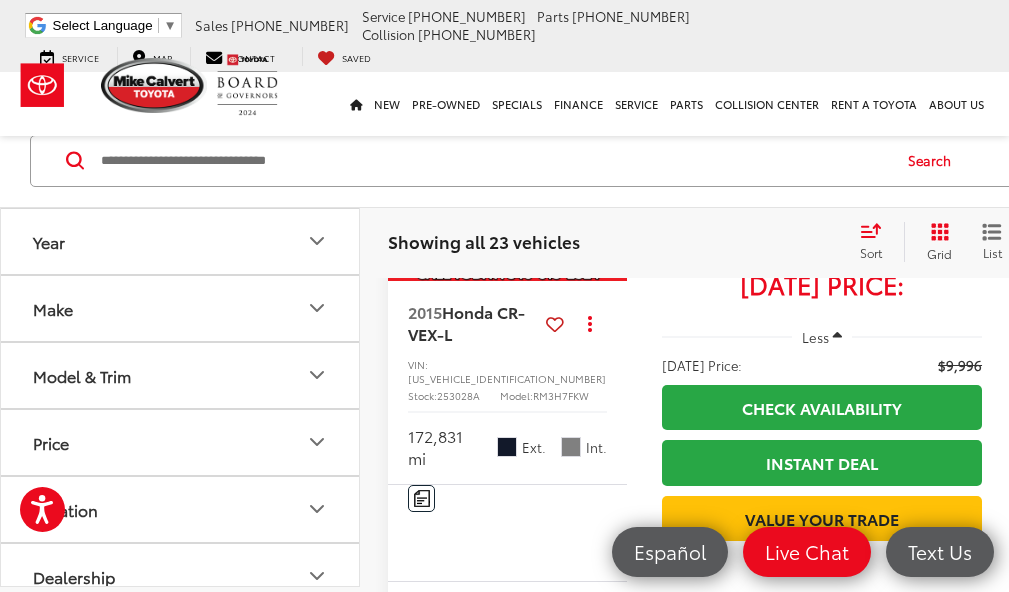 click at bounding box center [508, -420] 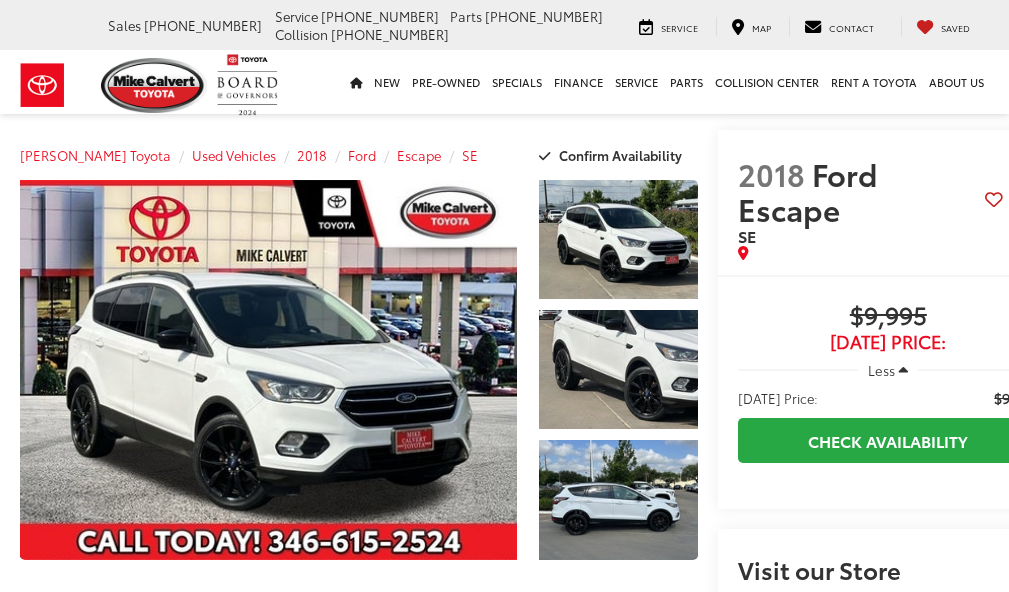 scroll, scrollTop: 0, scrollLeft: 0, axis: both 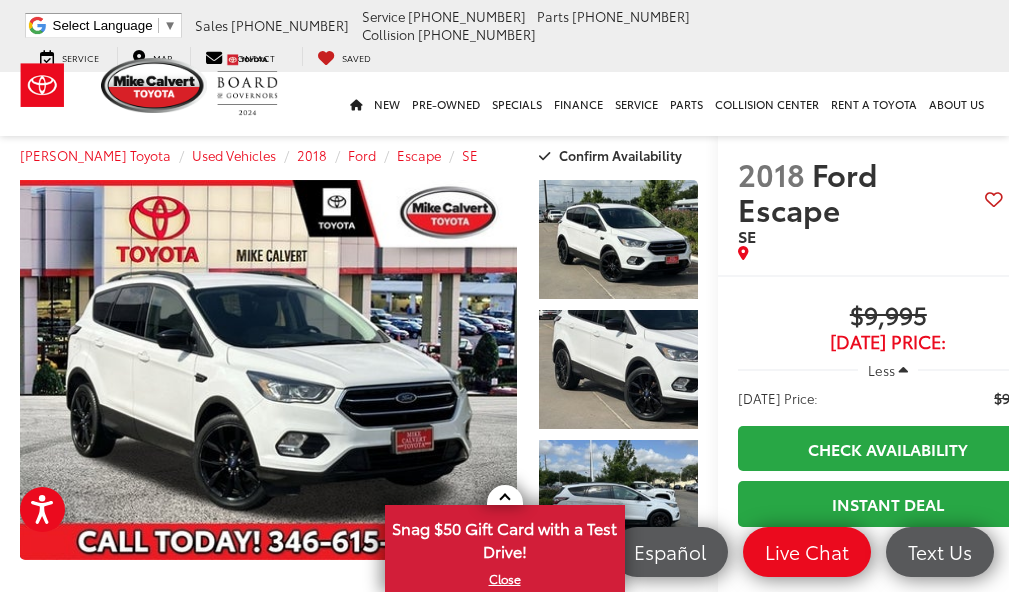 click at bounding box center [903, 370] 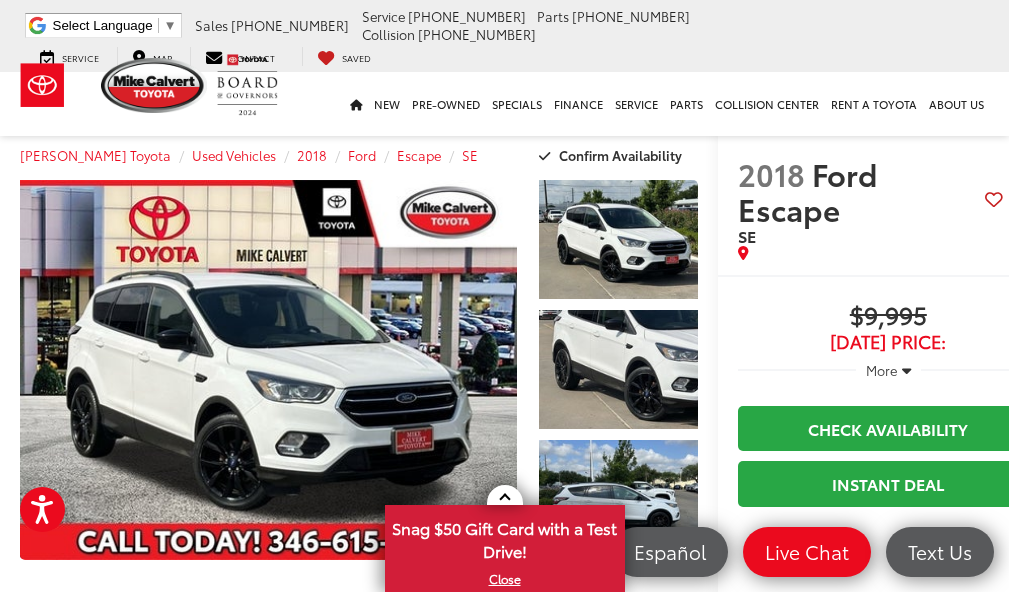 click at bounding box center [906, 370] 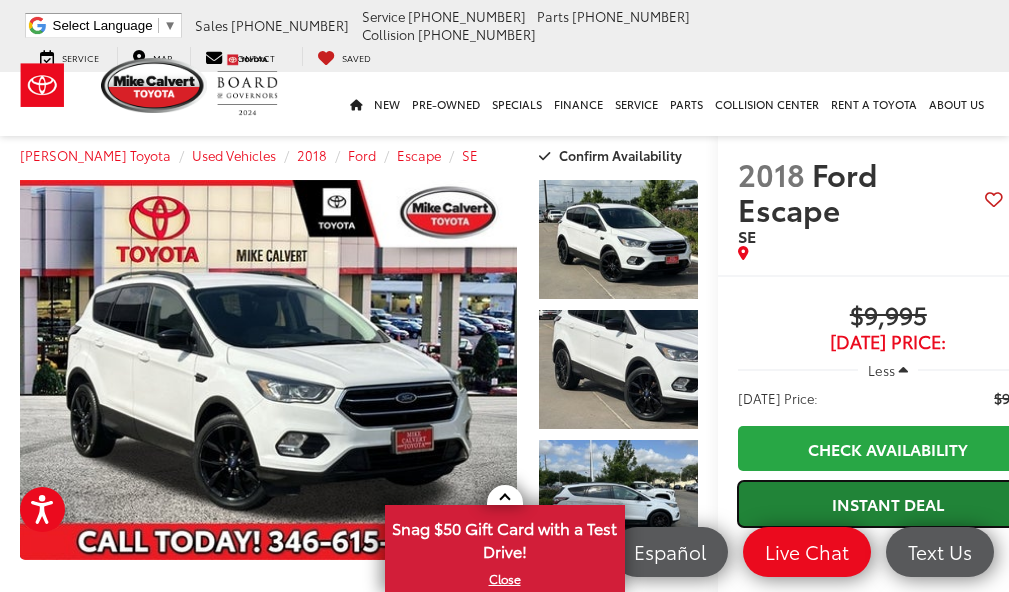 click on "Instant Deal" at bounding box center [888, 503] 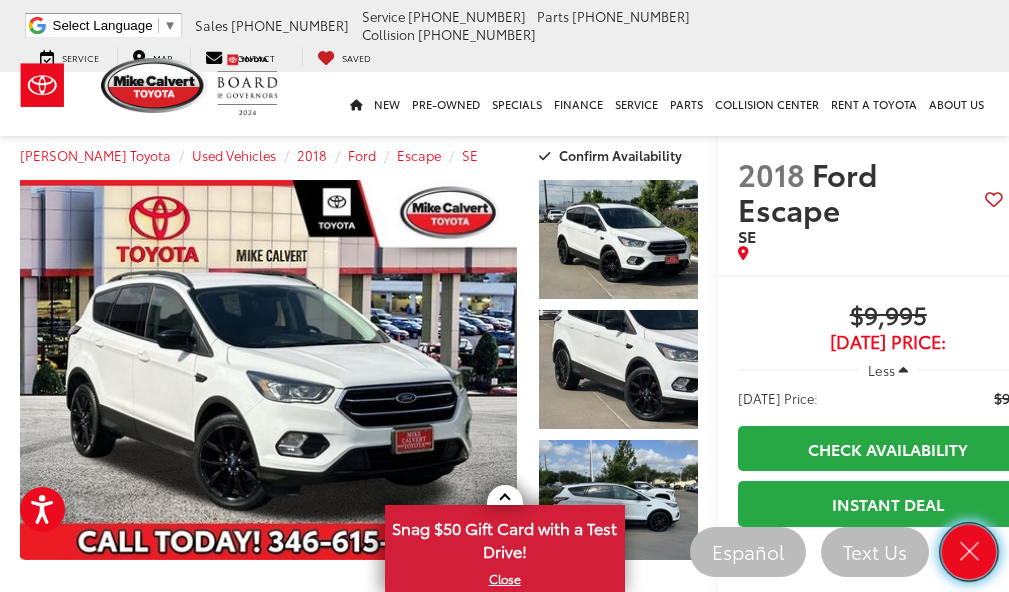 click at bounding box center (969, 552) 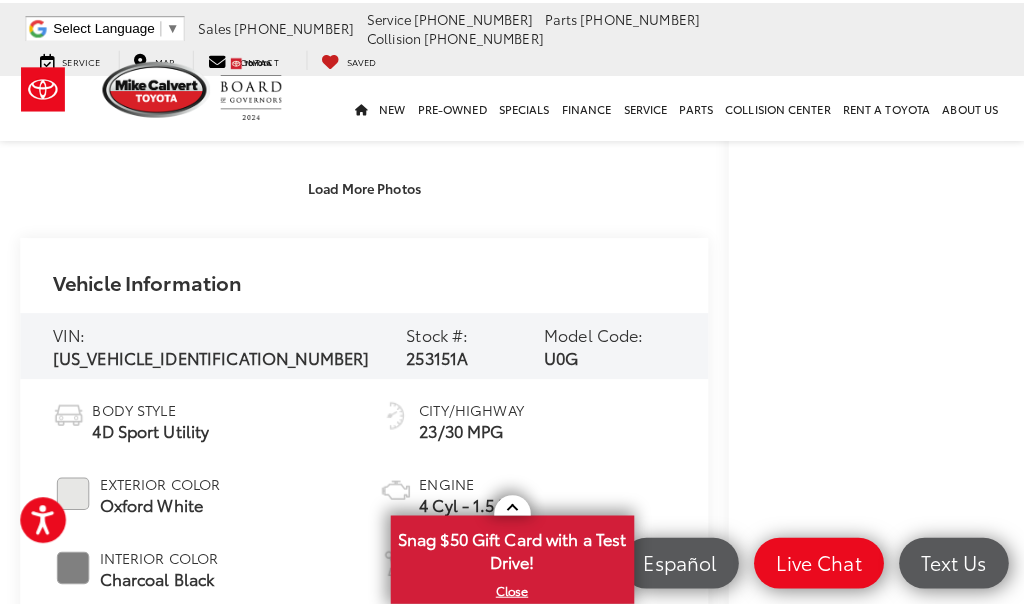 scroll, scrollTop: 100, scrollLeft: 0, axis: vertical 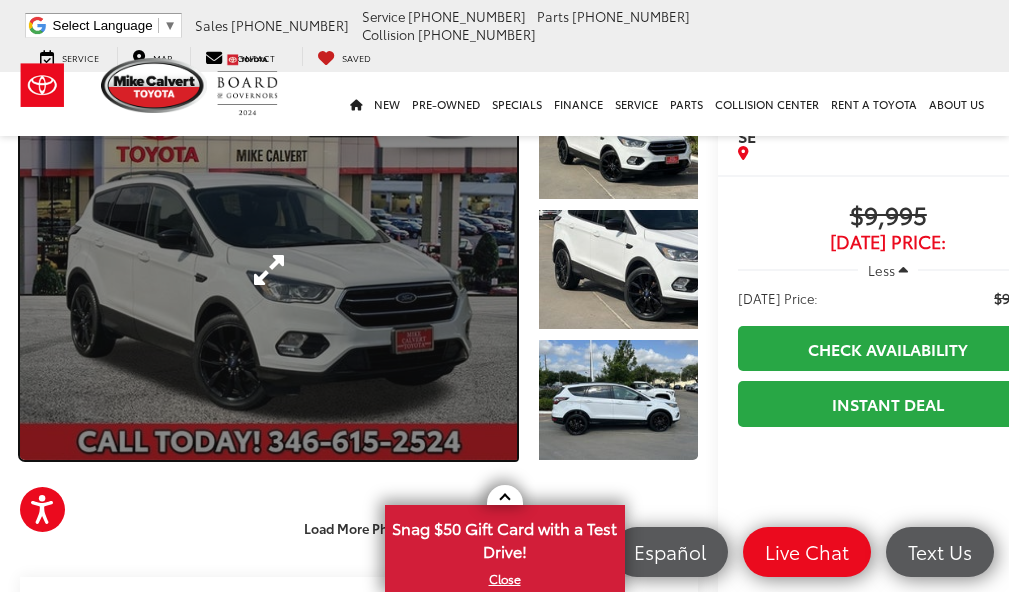 click at bounding box center (268, 270) 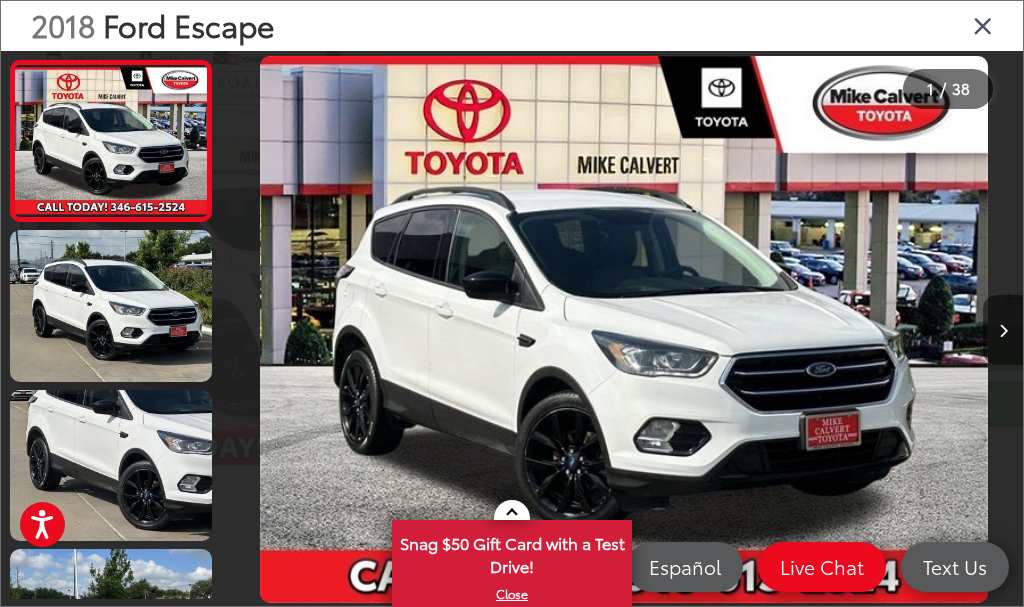 click at bounding box center (1003, 330) 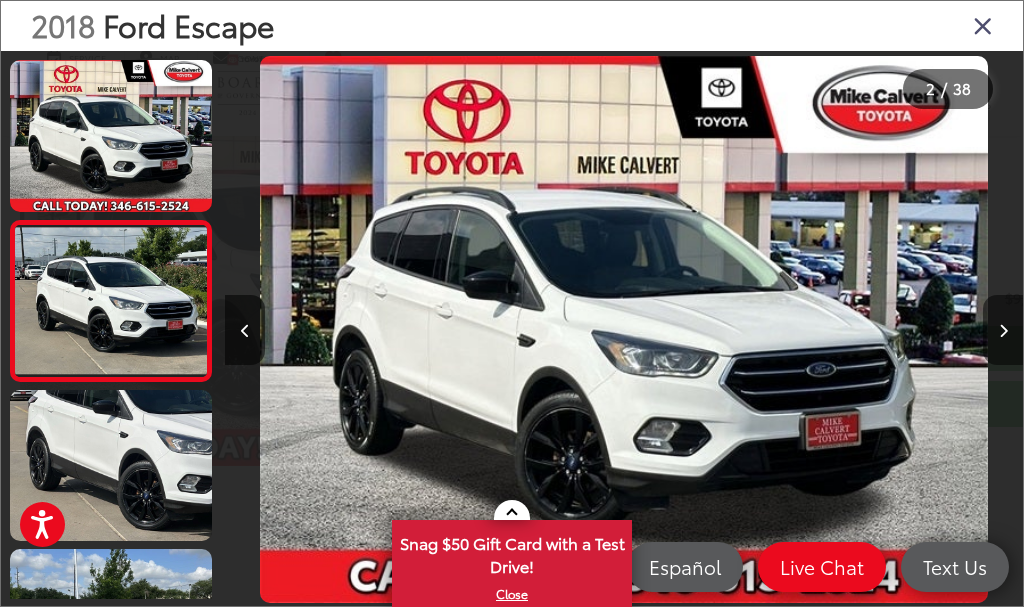 scroll, scrollTop: 0, scrollLeft: 101, axis: horizontal 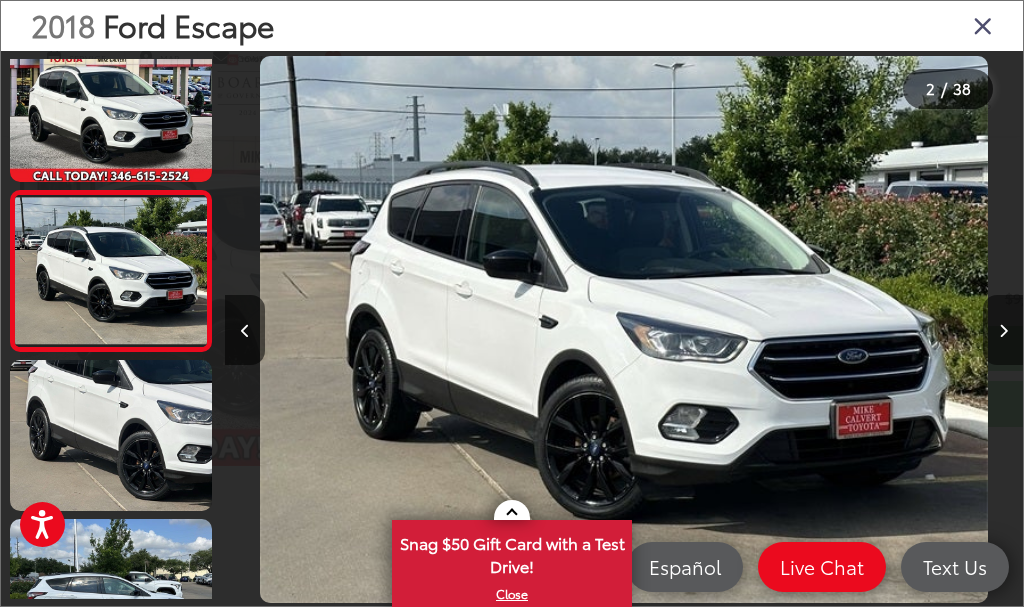 click at bounding box center (1003, 330) 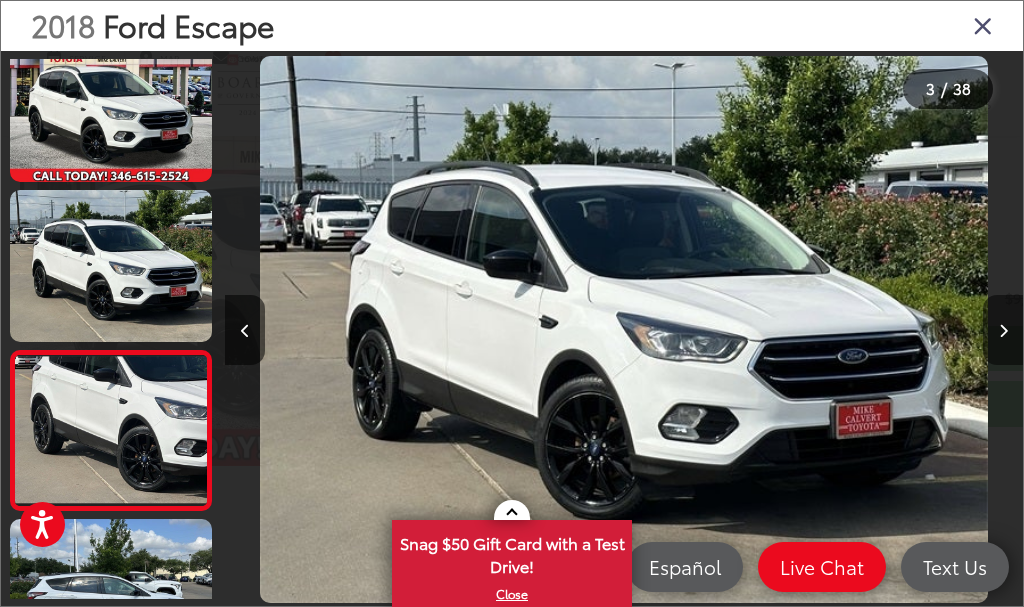 scroll, scrollTop: 0, scrollLeft: 1191, axis: horizontal 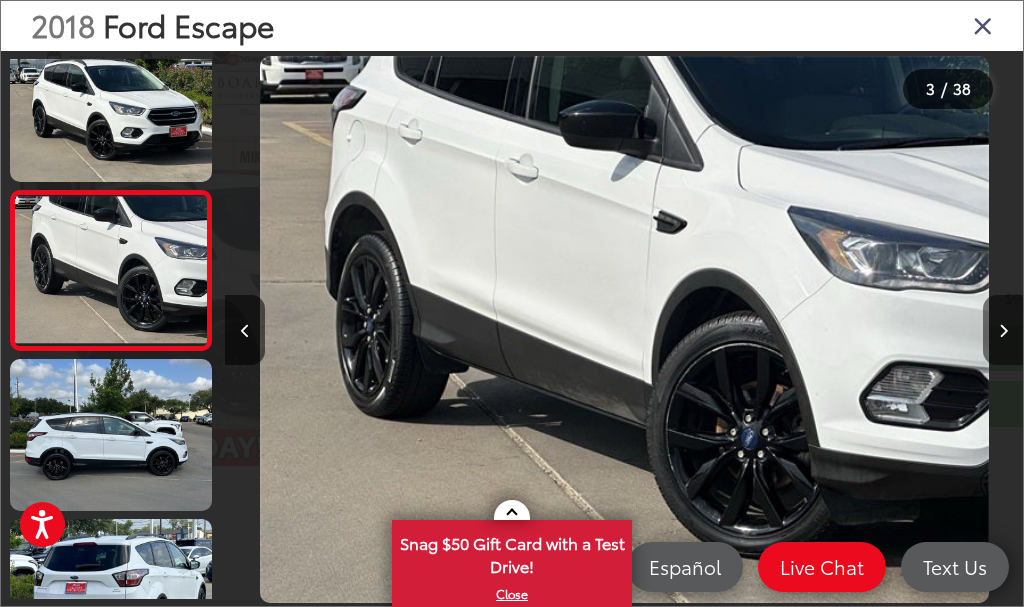 click at bounding box center [1003, 330] 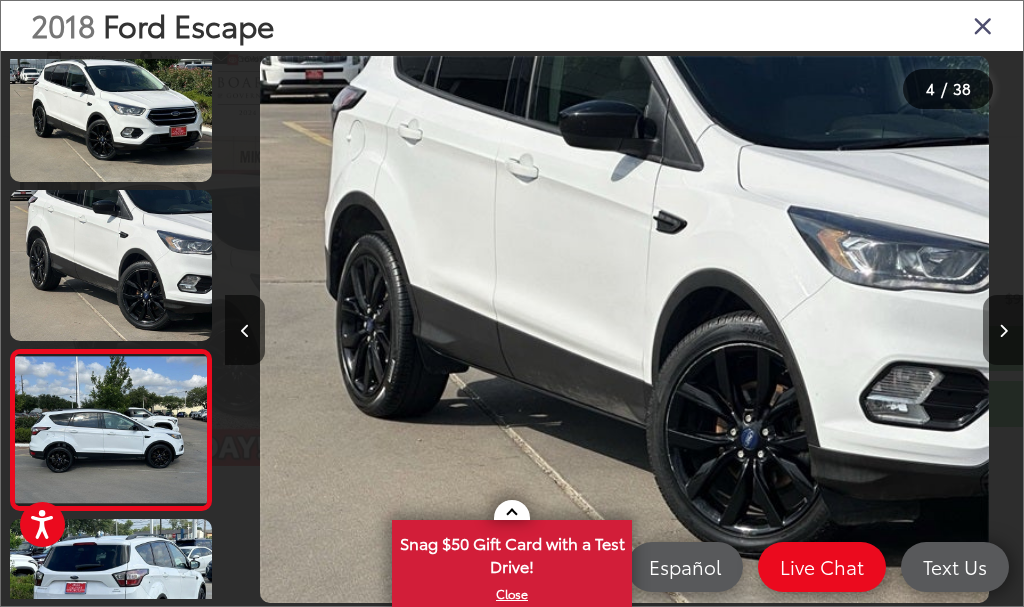 scroll, scrollTop: 0, scrollLeft: 1988, axis: horizontal 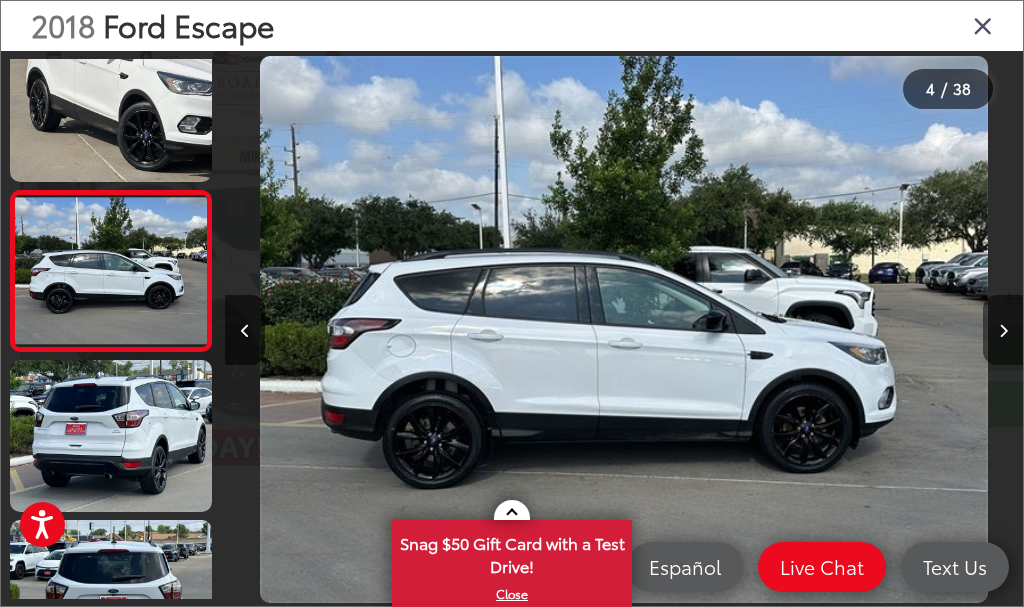 click at bounding box center (1003, 330) 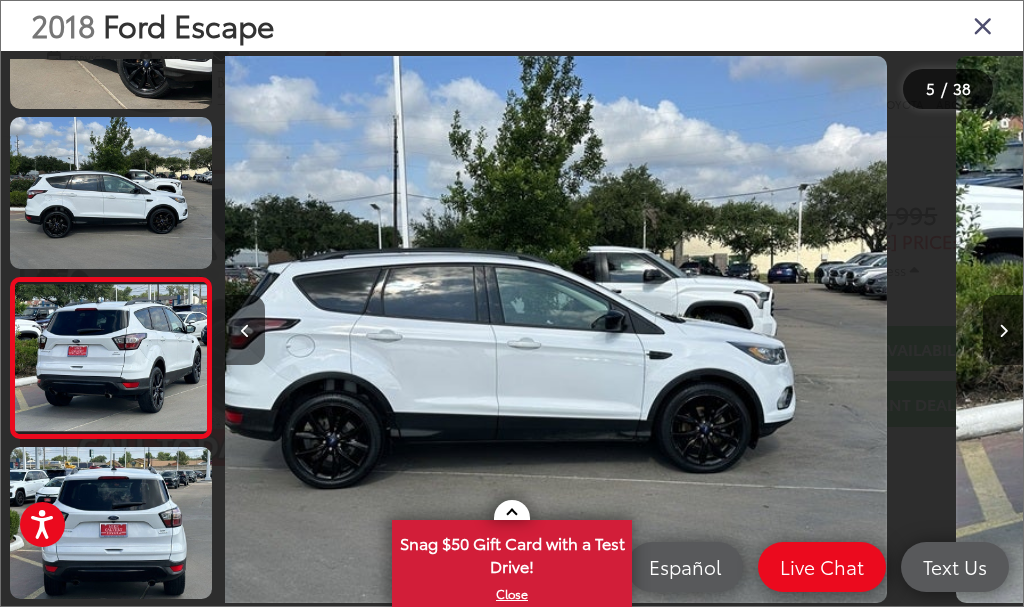 scroll, scrollTop: 504, scrollLeft: 0, axis: vertical 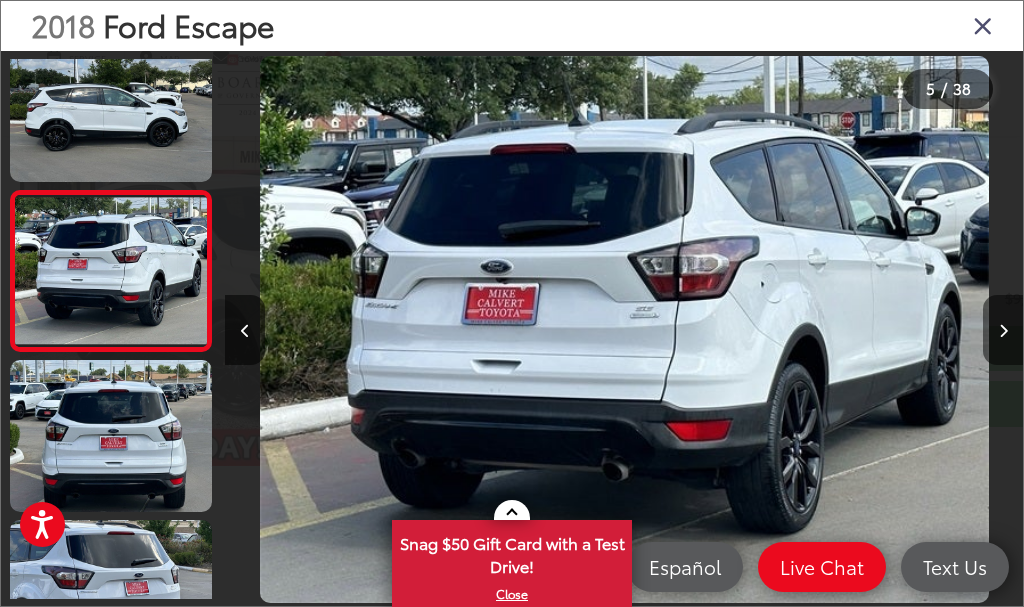 click at bounding box center [1003, 330] 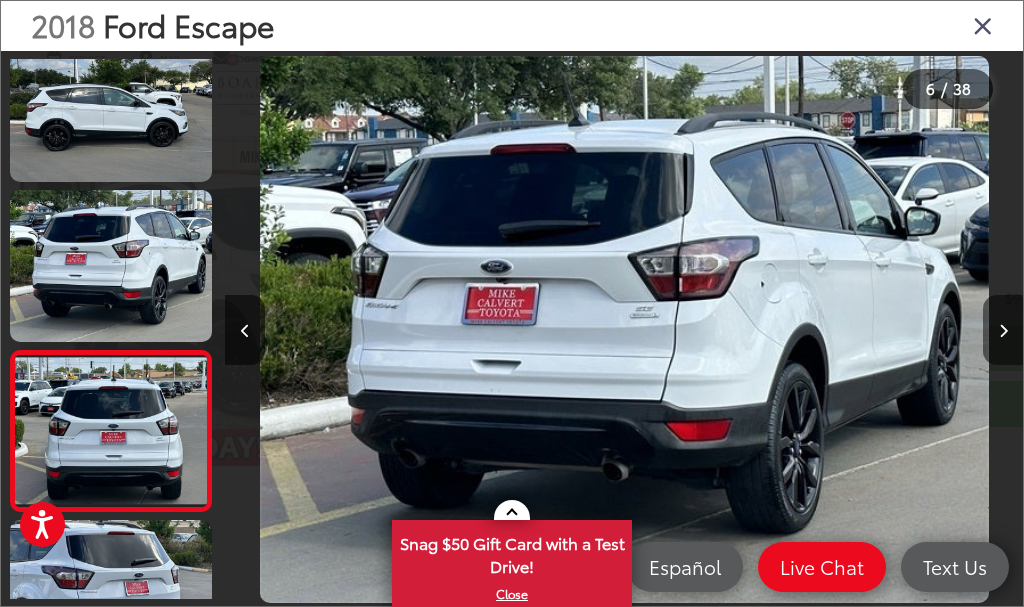 scroll, scrollTop: 0, scrollLeft: 3583, axis: horizontal 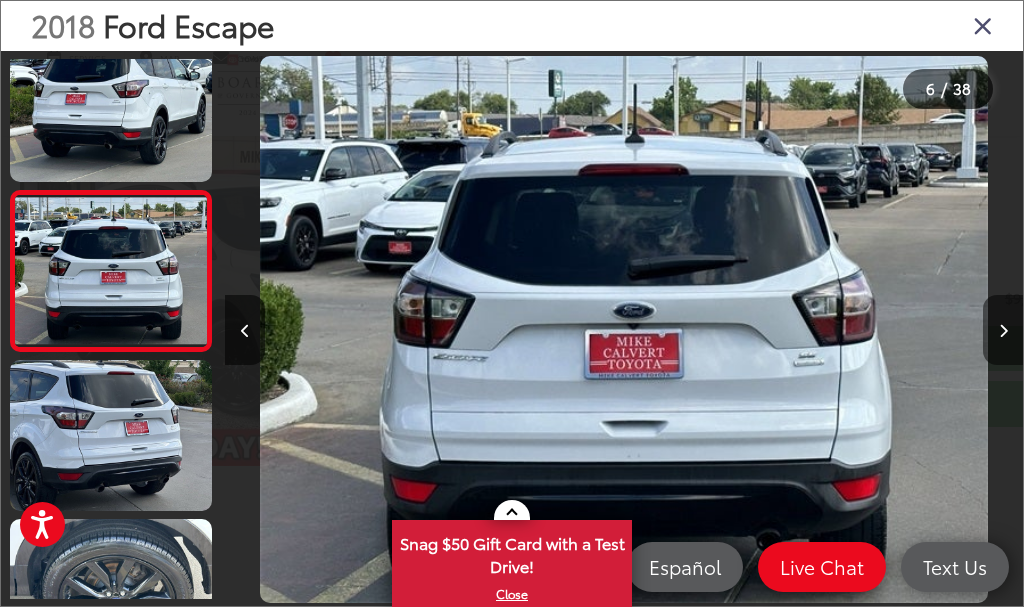 click at bounding box center [1003, 330] 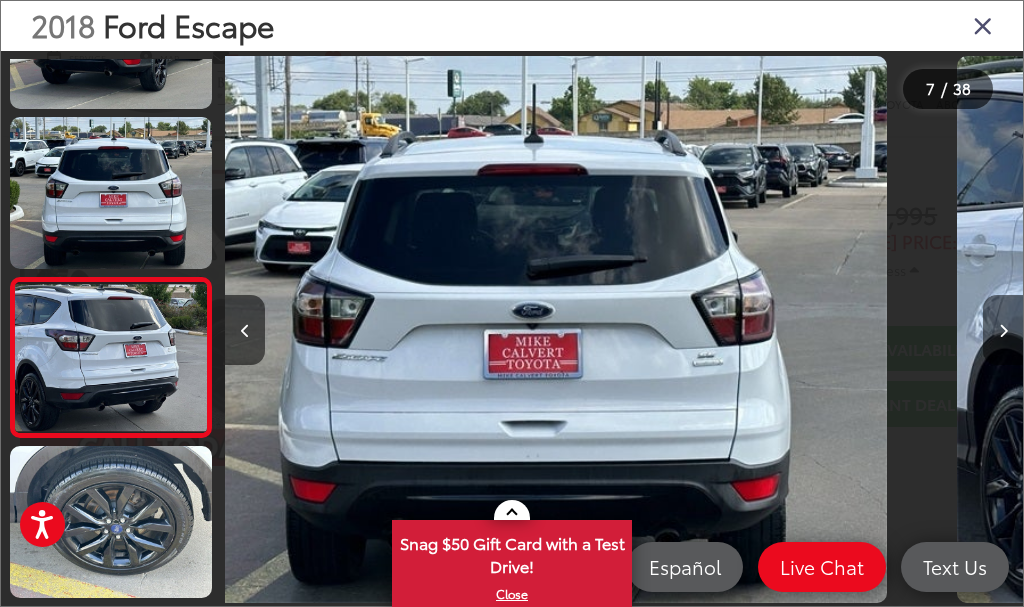 scroll, scrollTop: 829, scrollLeft: 0, axis: vertical 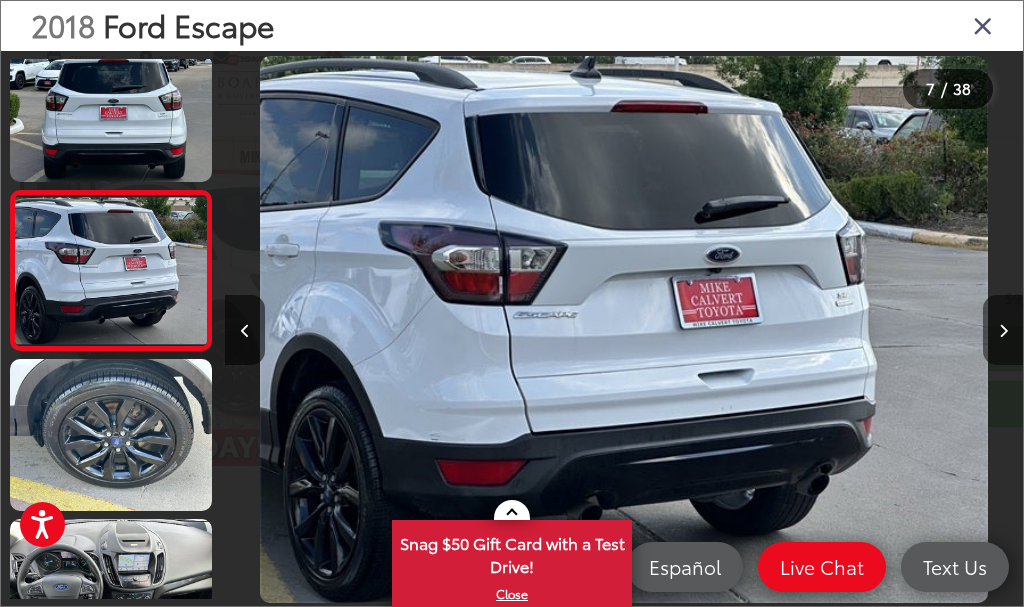 click at bounding box center (1003, 330) 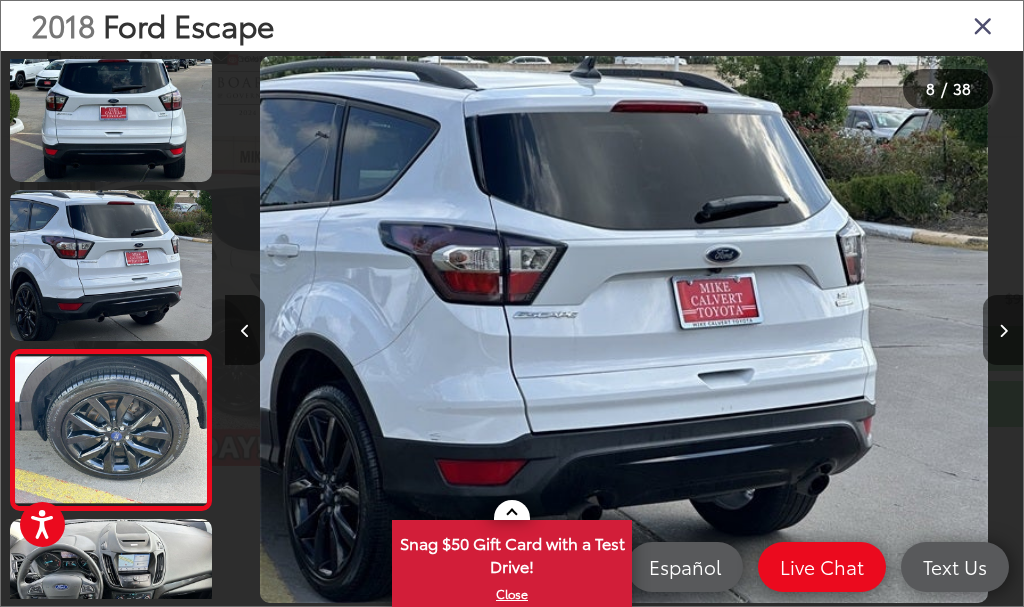 scroll, scrollTop: 0, scrollLeft: 5179, axis: horizontal 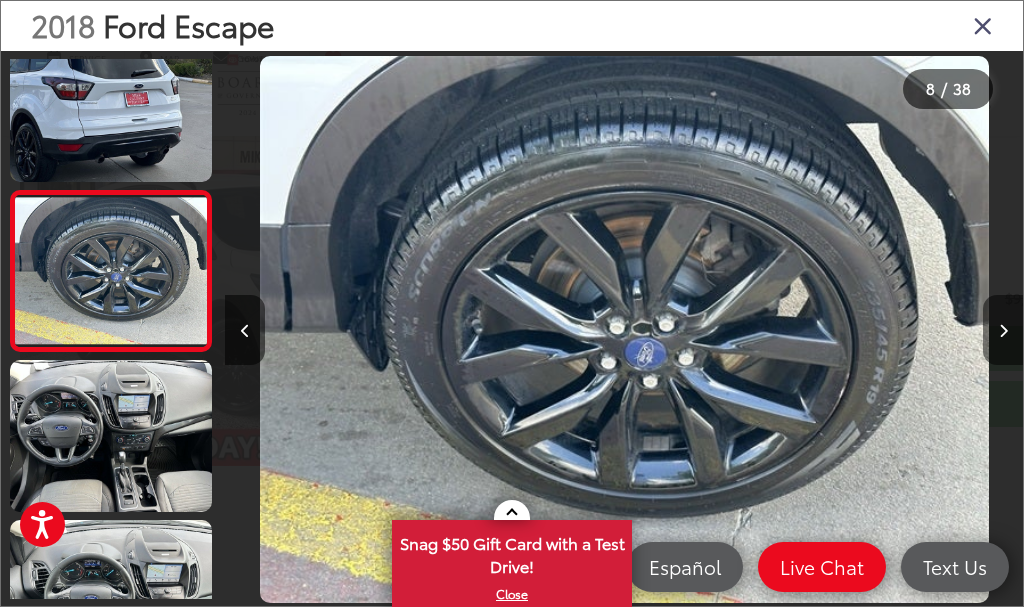click at bounding box center [1003, 330] 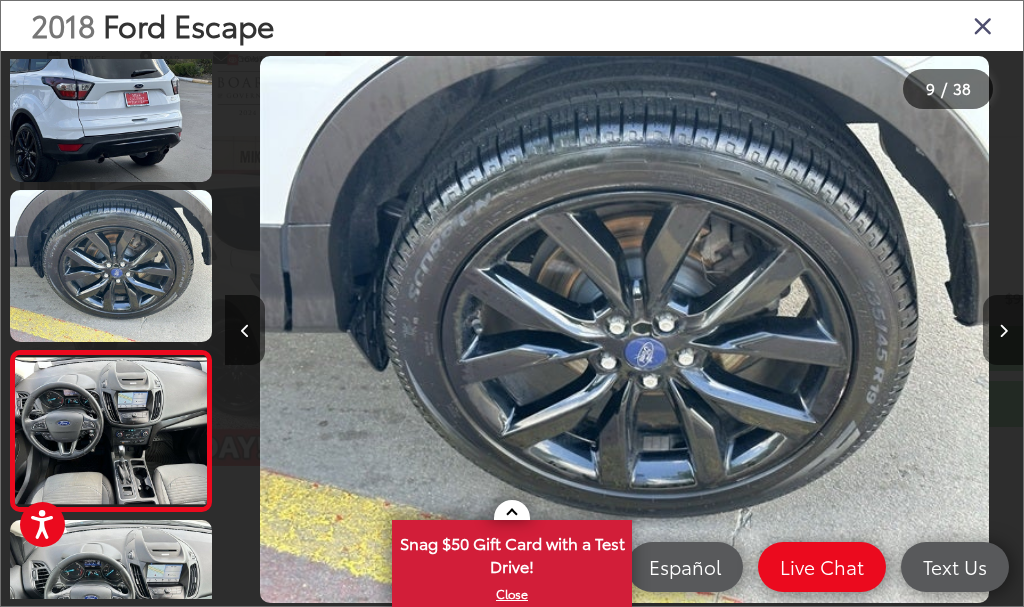 scroll, scrollTop: 0, scrollLeft: 5976, axis: horizontal 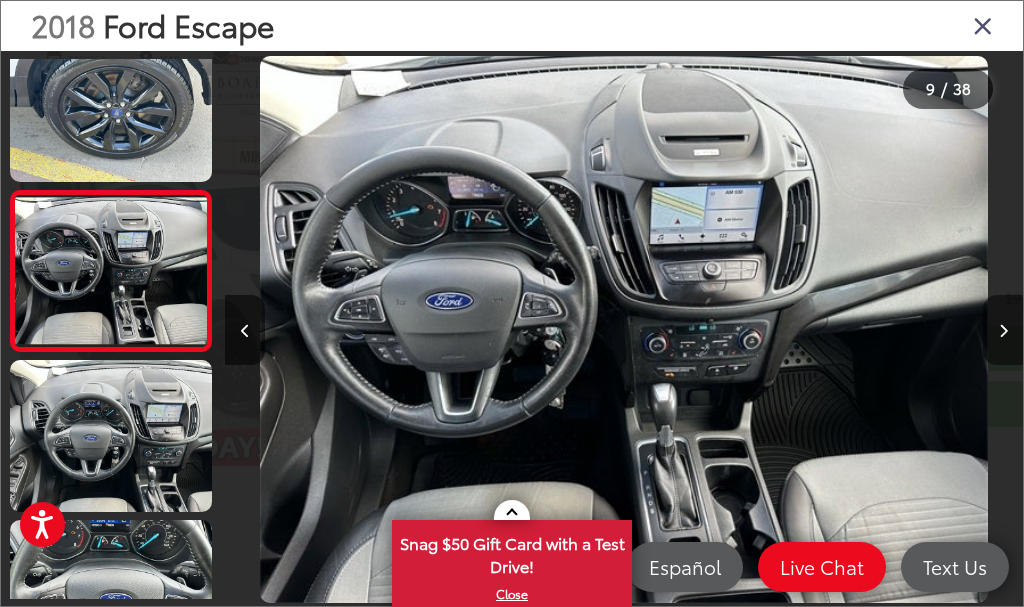 click at bounding box center [1003, 330] 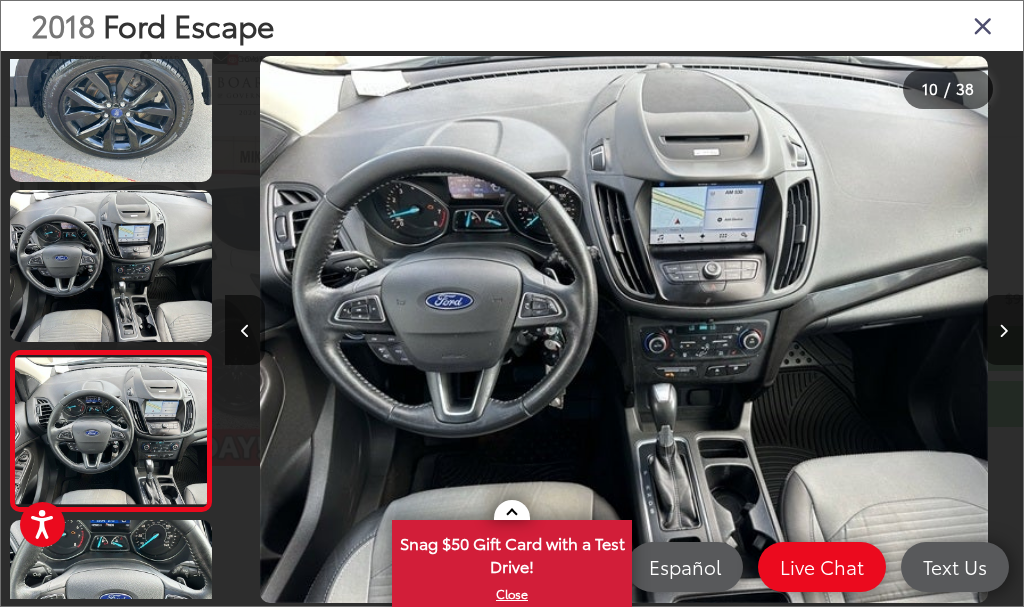scroll, scrollTop: 0, scrollLeft: 6774, axis: horizontal 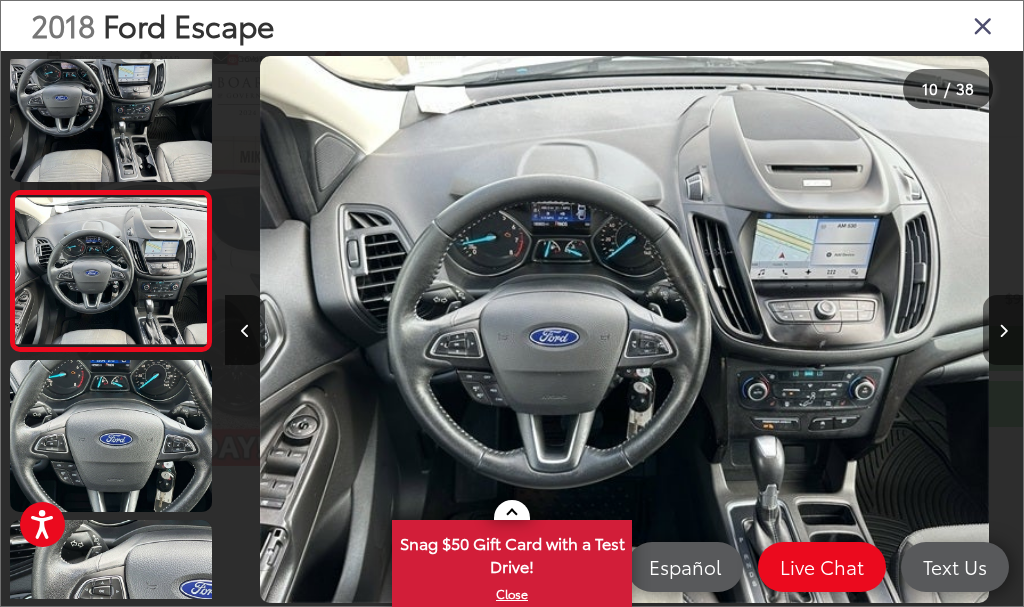 click at bounding box center (1003, 330) 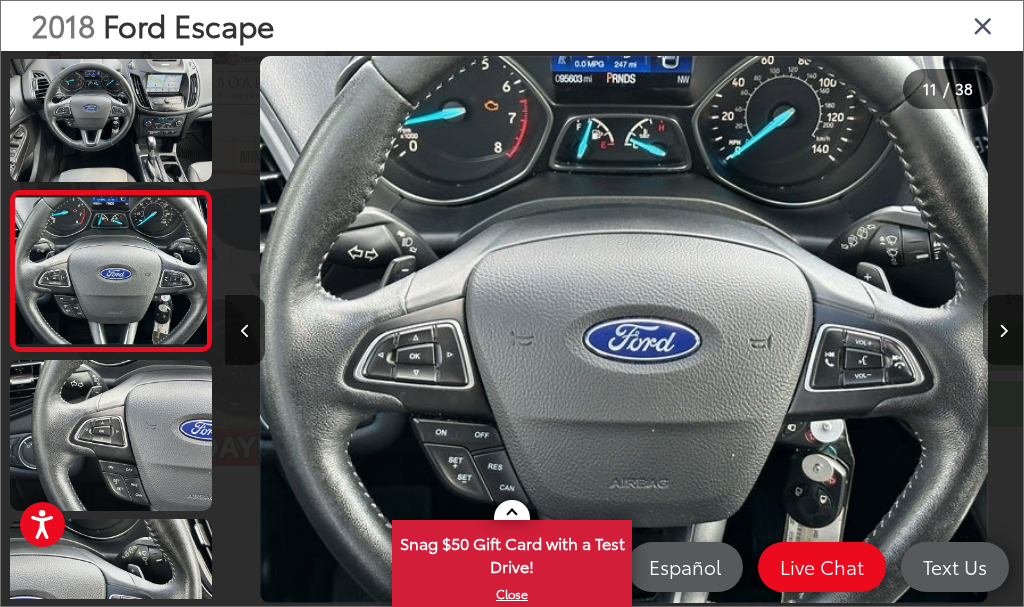 click at bounding box center [1003, 330] 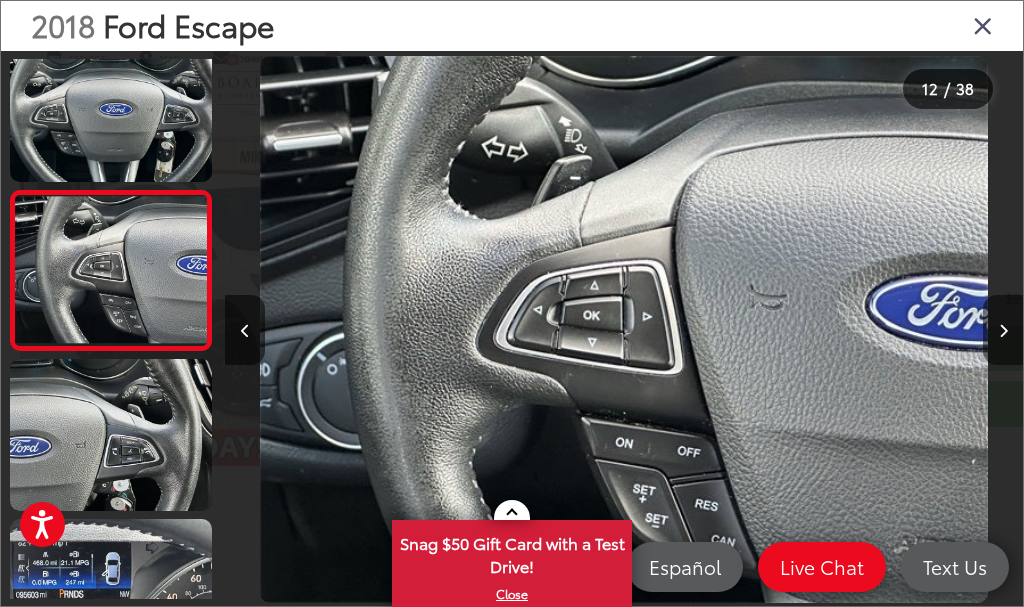 click at bounding box center (1003, 330) 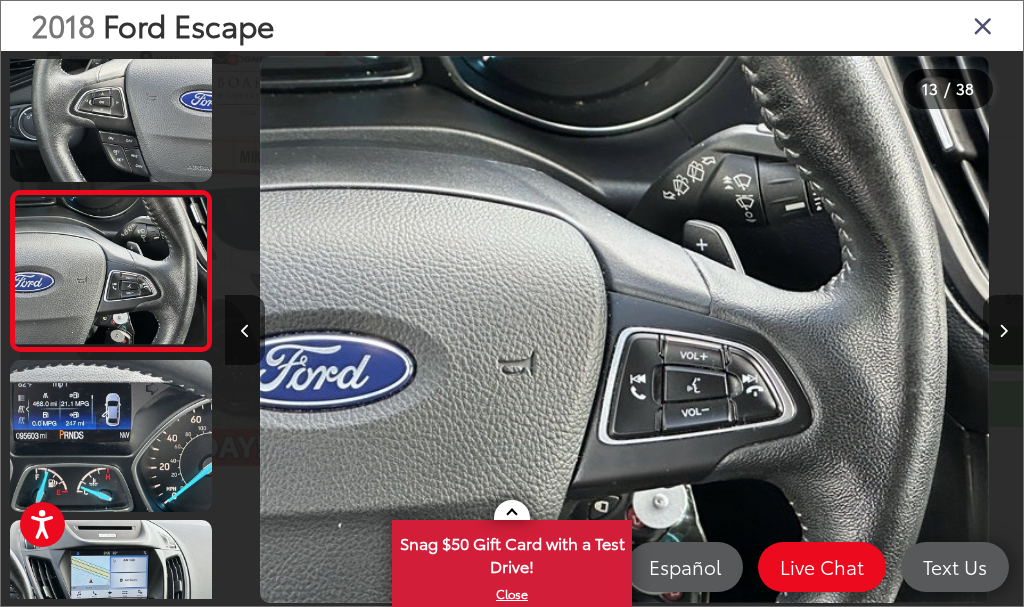 click at bounding box center (1003, 330) 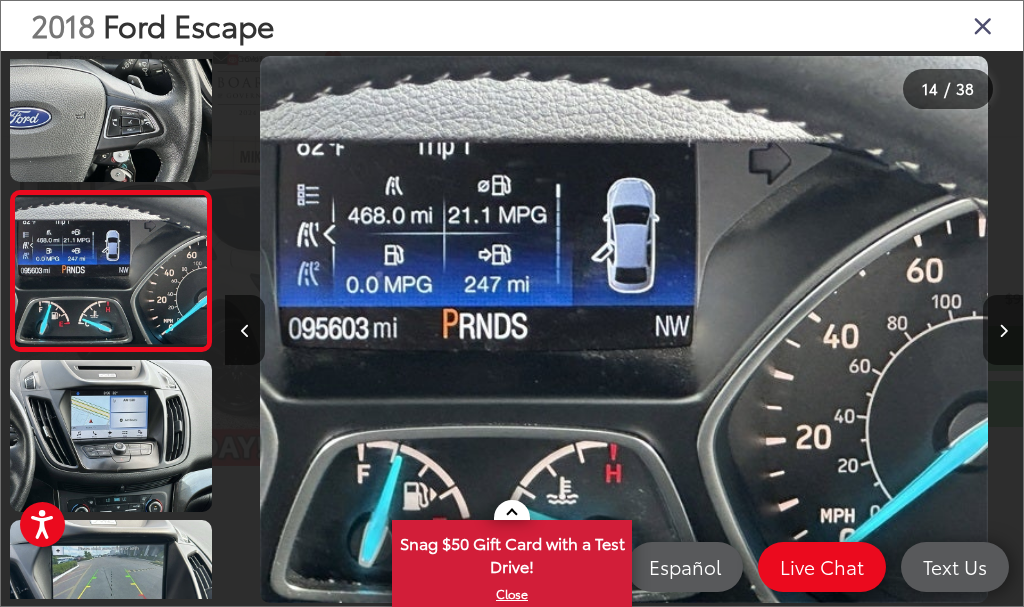 click at bounding box center (1003, 330) 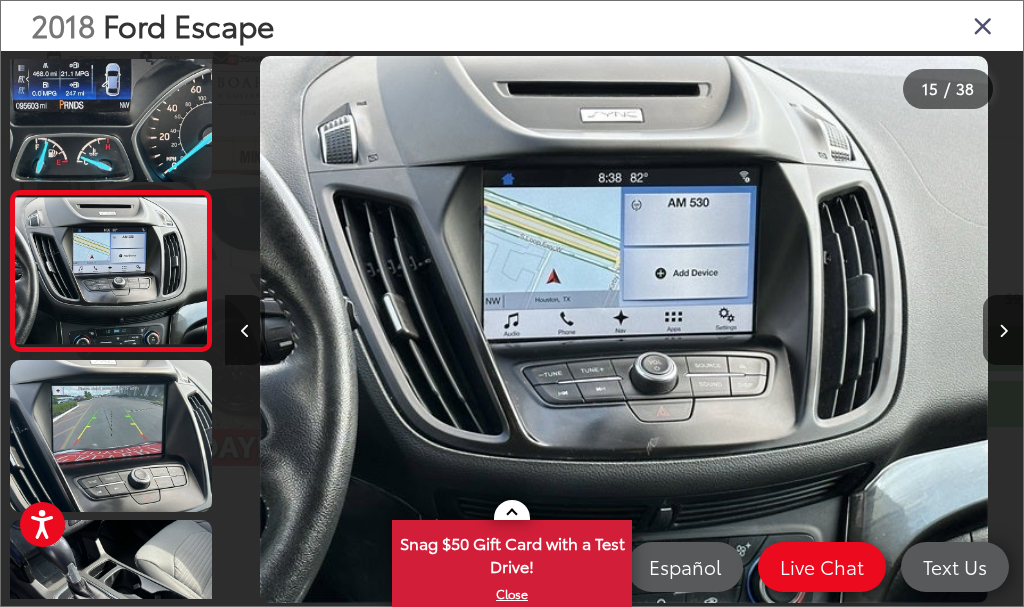 click at bounding box center (245, 331) 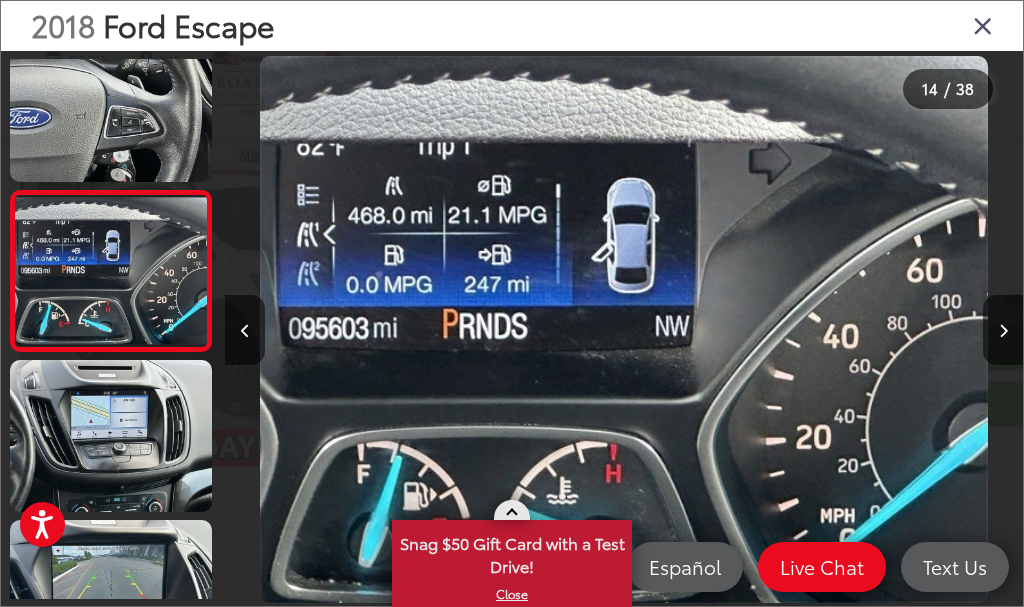 click at bounding box center [512, 510] 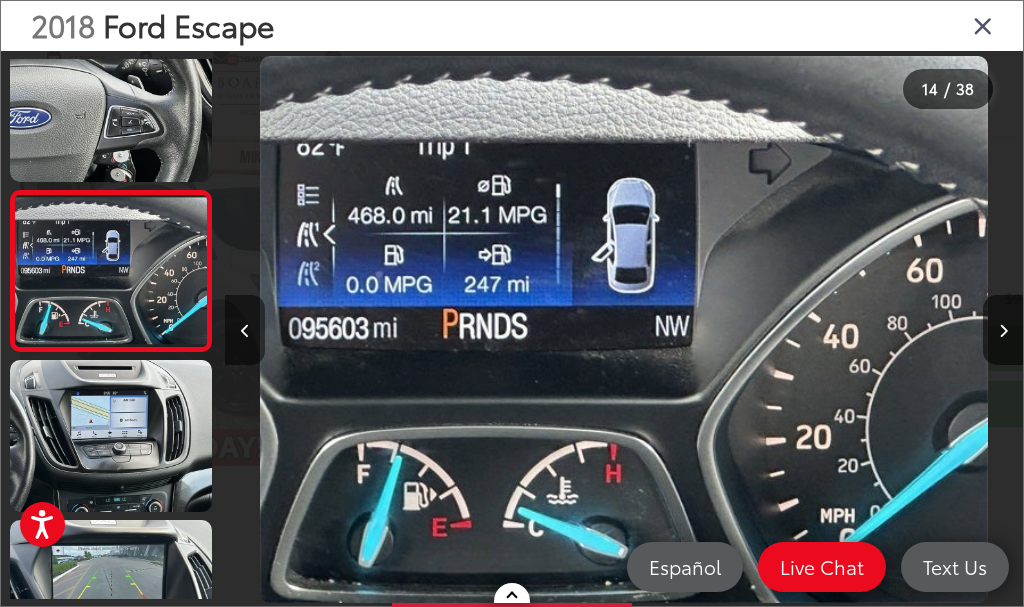 click at bounding box center (245, 331) 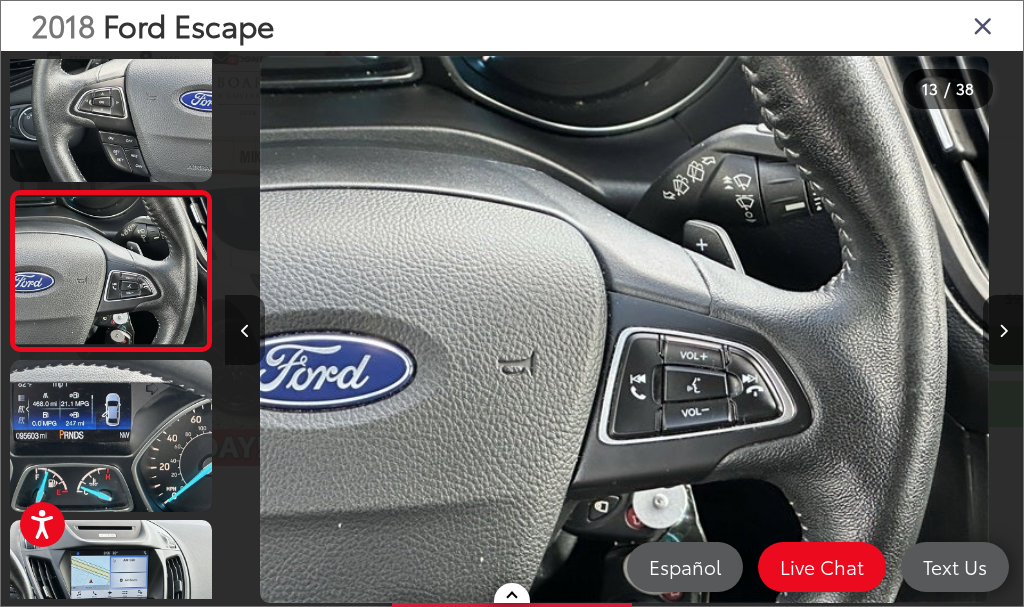 click at bounding box center (245, 331) 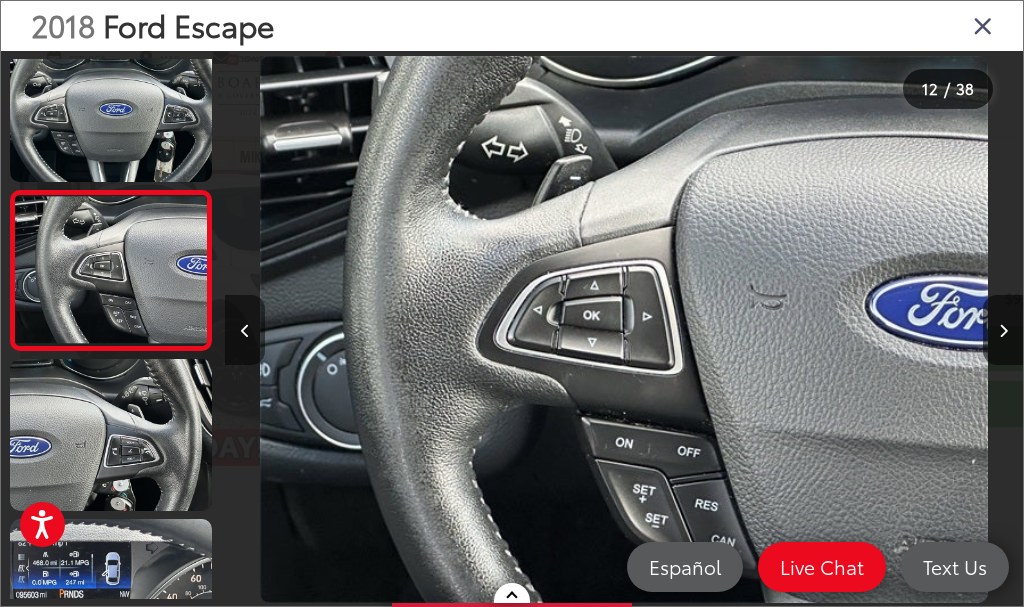 click at bounding box center (245, 331) 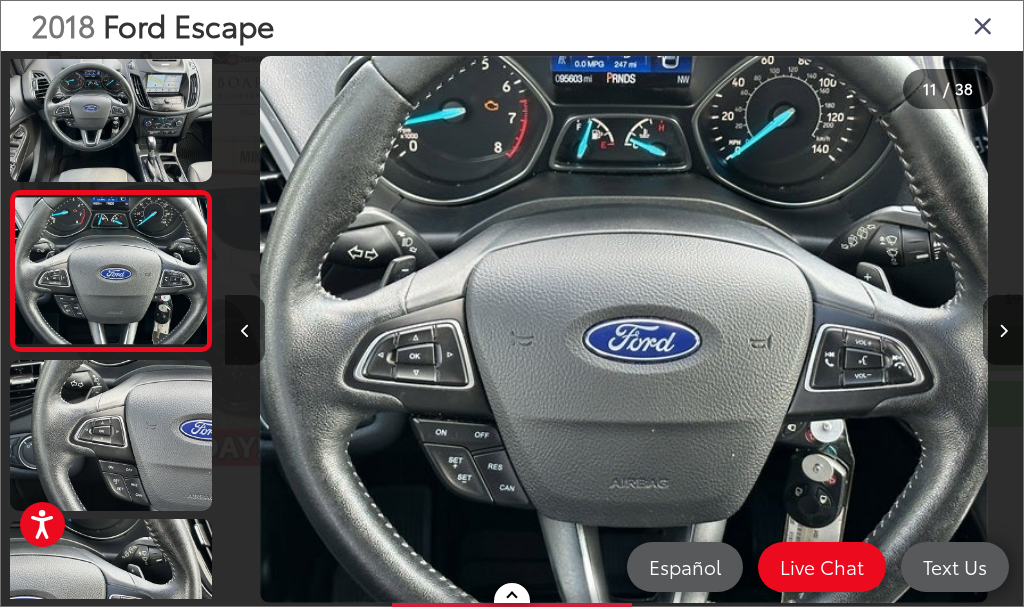 click at bounding box center [245, 331] 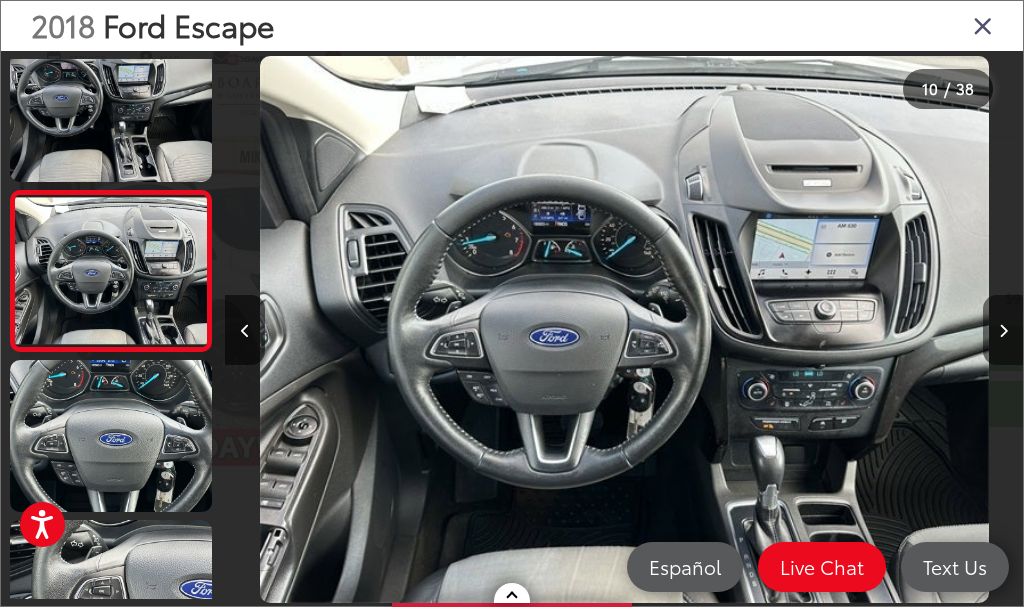 click at bounding box center (1003, 330) 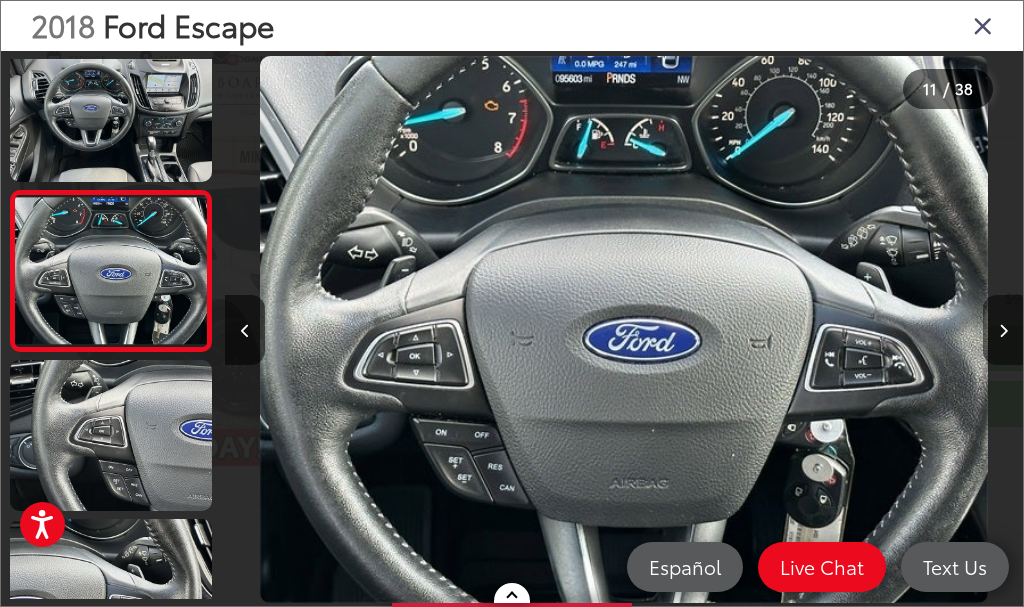 click at bounding box center (1003, 330) 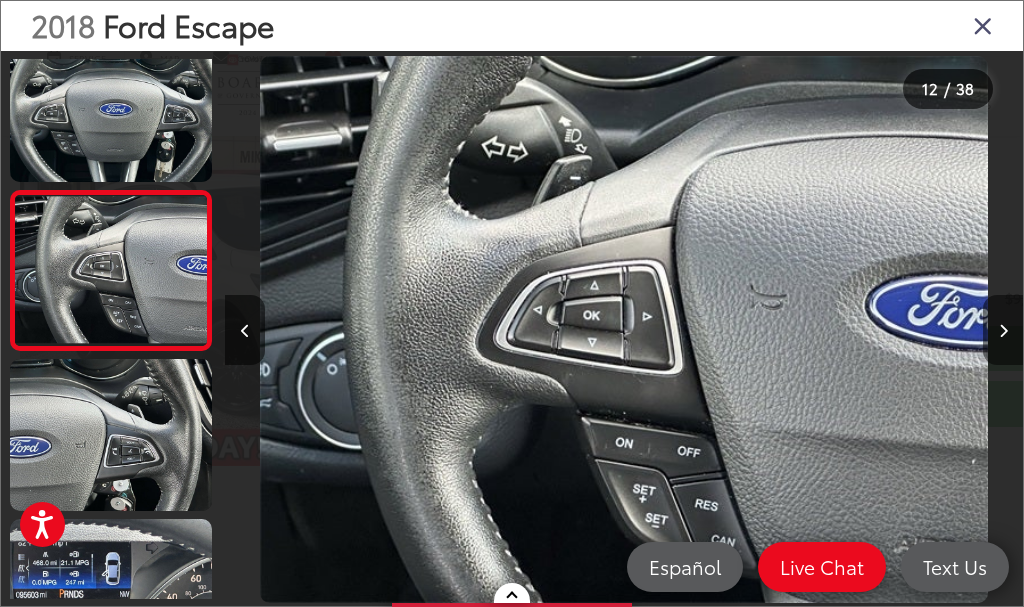 click at bounding box center [1003, 330] 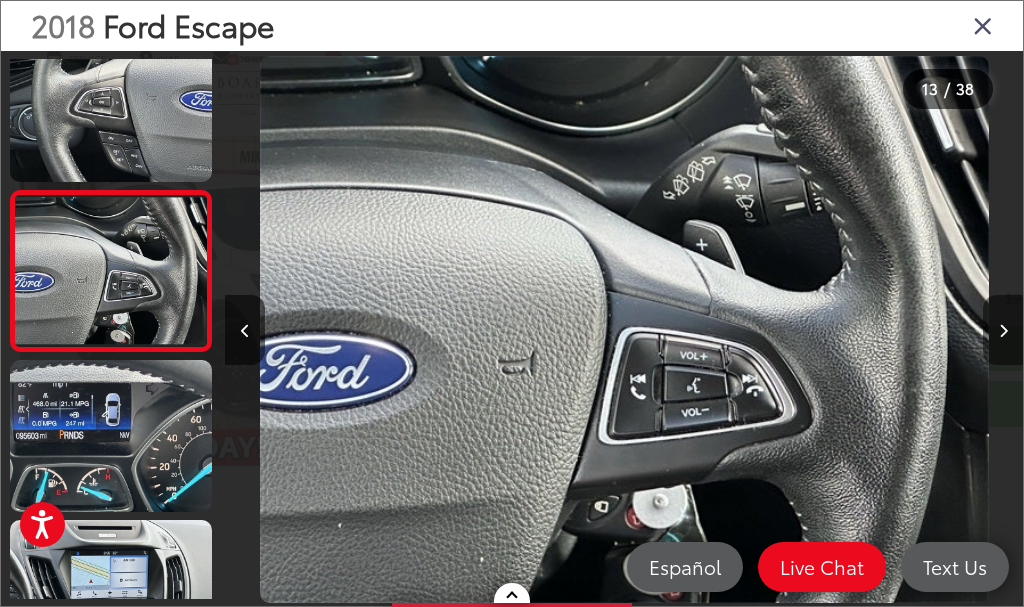 click at bounding box center [1003, 330] 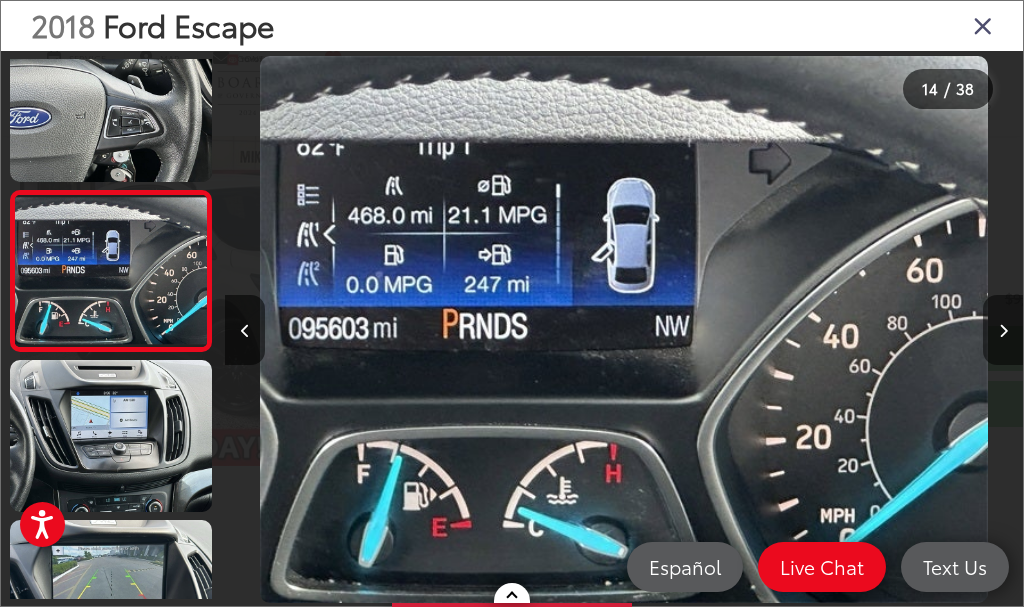 click at bounding box center [1003, 330] 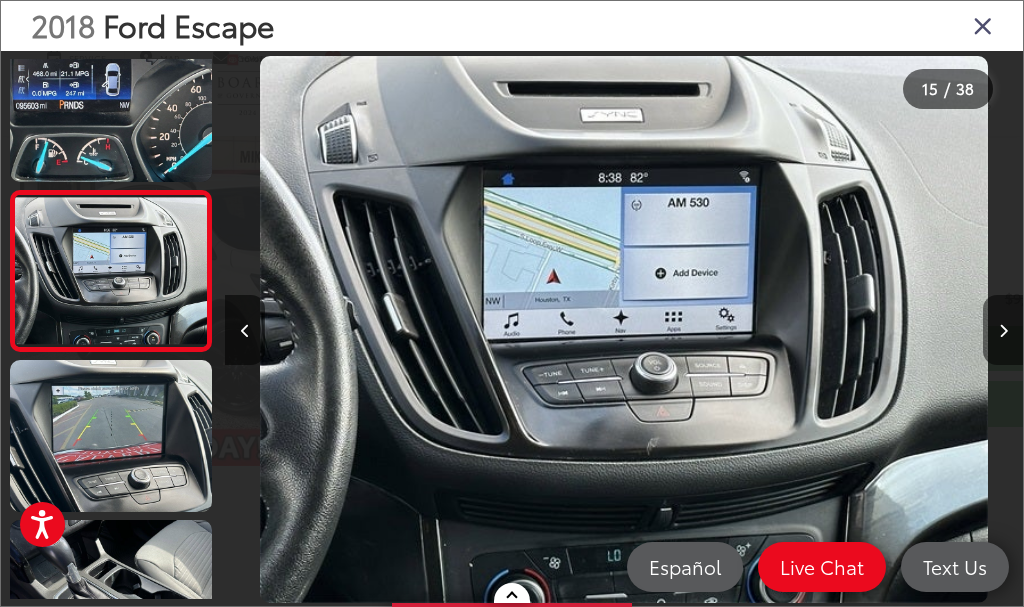 click at bounding box center [1003, 330] 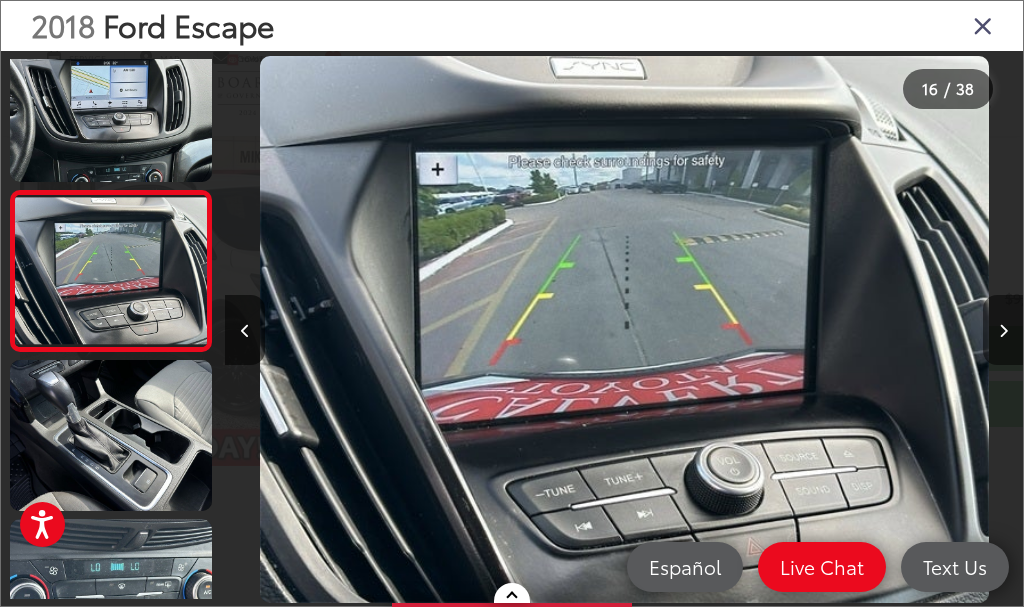 click at bounding box center (1003, 331) 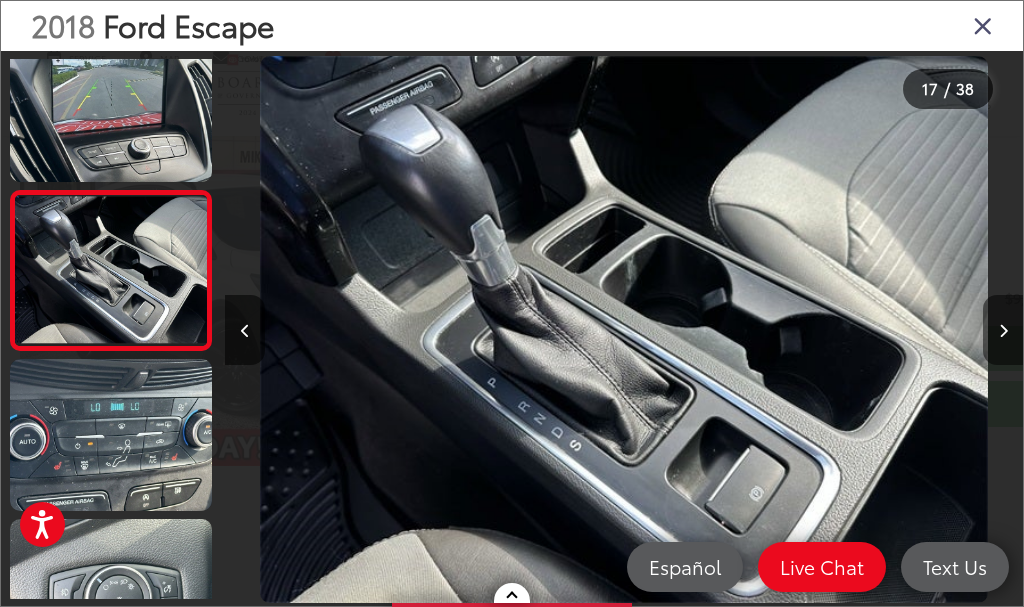 click at bounding box center [1003, 331] 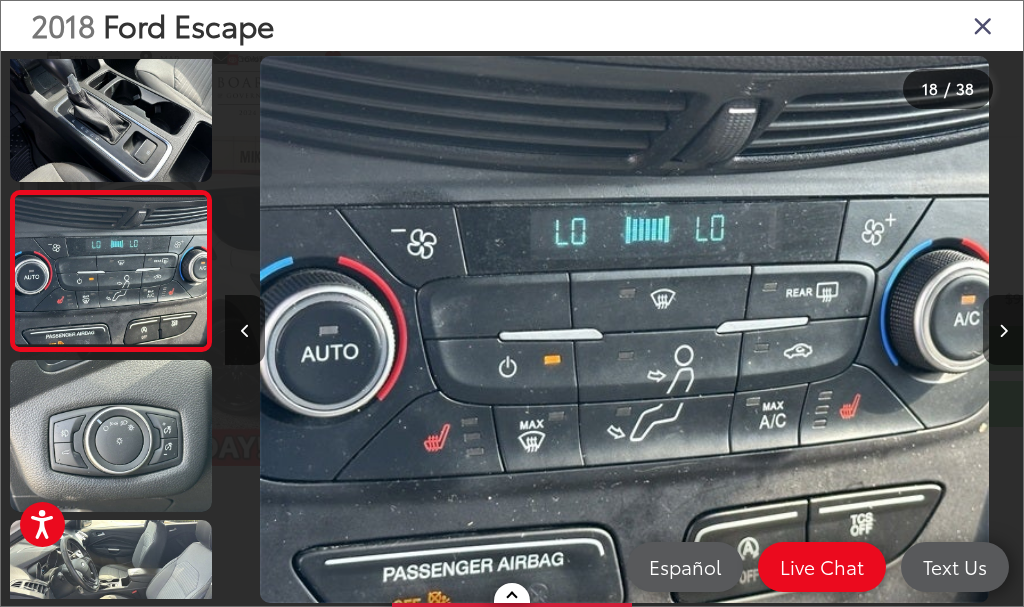 click at bounding box center (1003, 331) 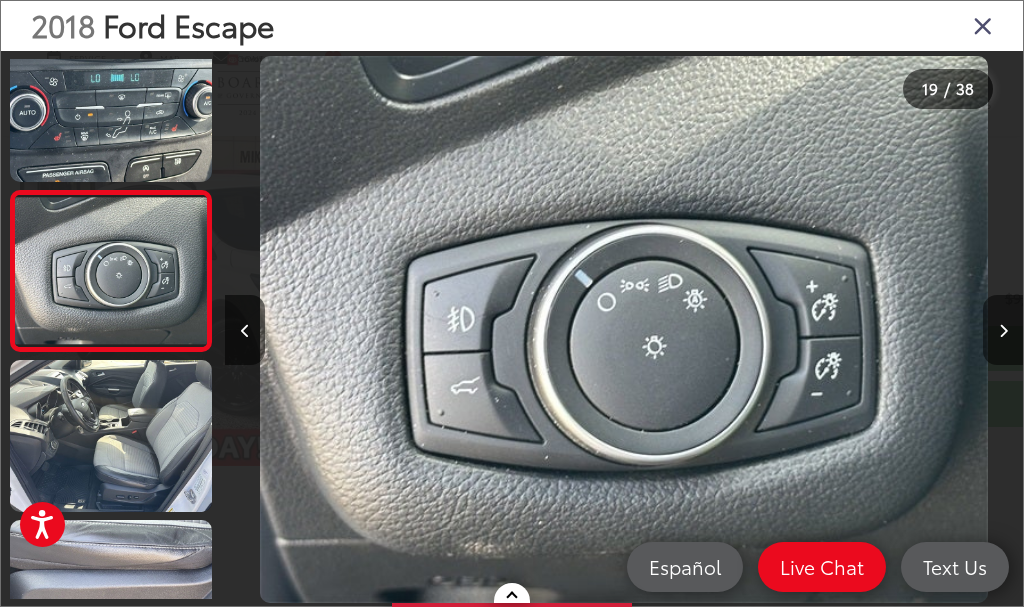 click at bounding box center [1003, 331] 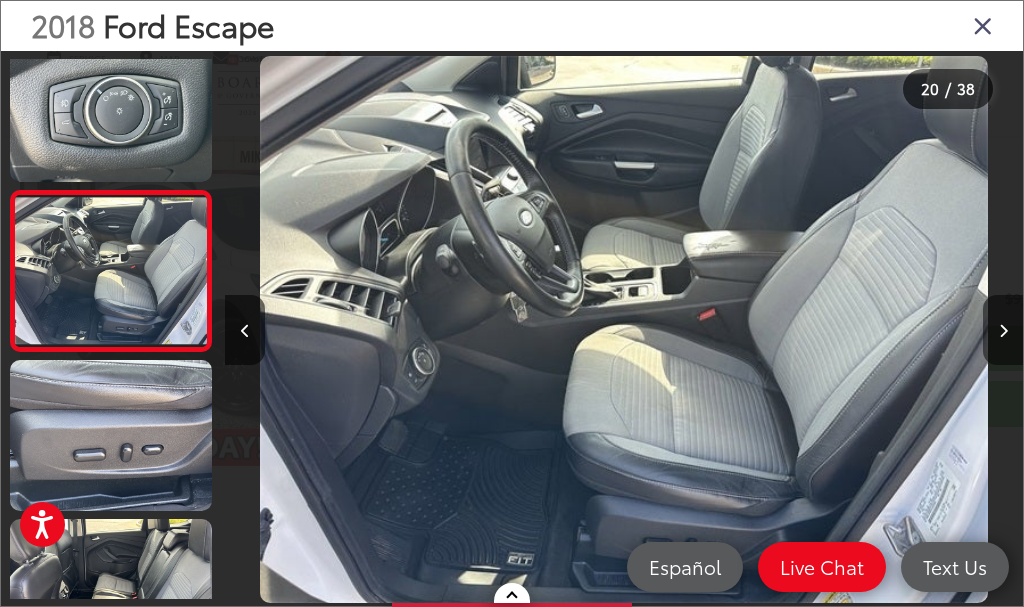 click at bounding box center (1003, 331) 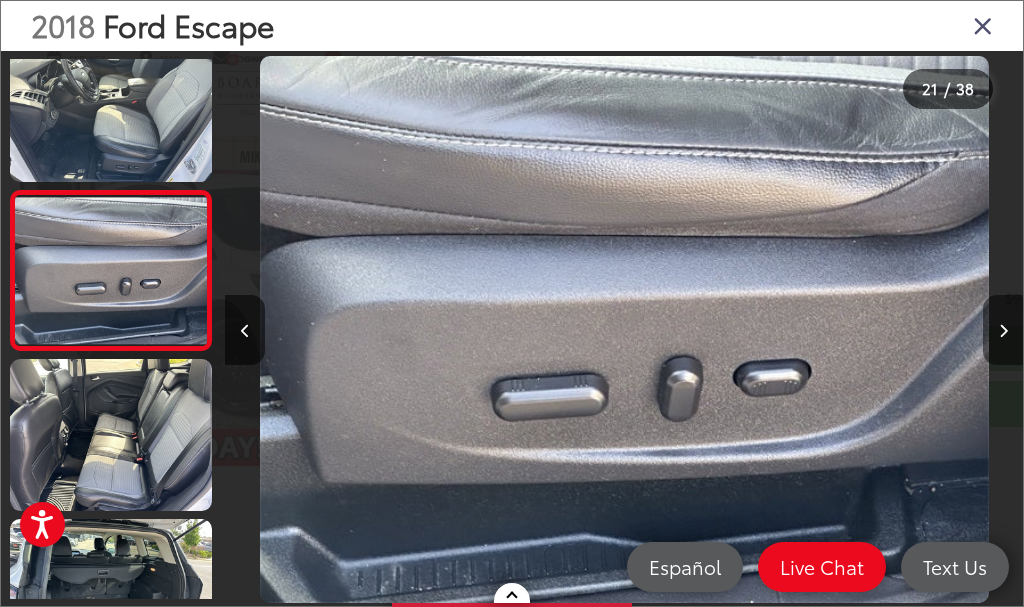 click at bounding box center [1003, 331] 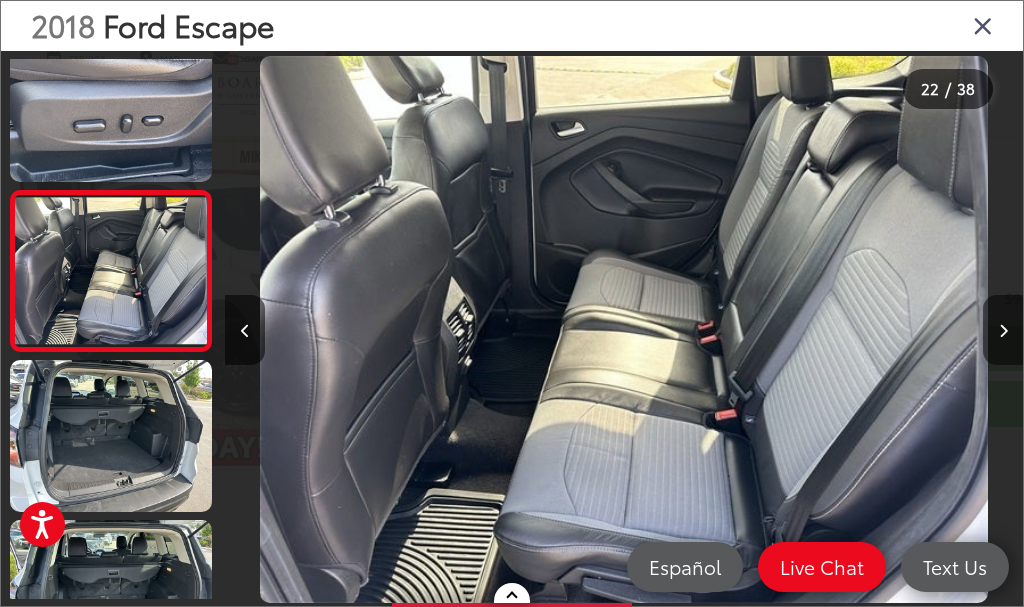 click at bounding box center [1003, 331] 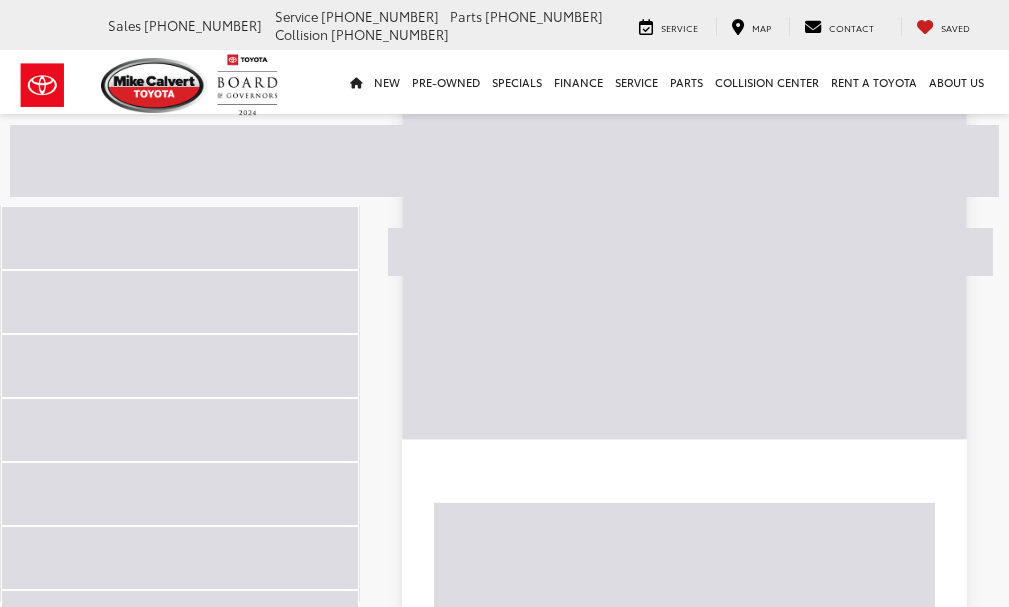 scroll, scrollTop: 6376, scrollLeft: 0, axis: vertical 